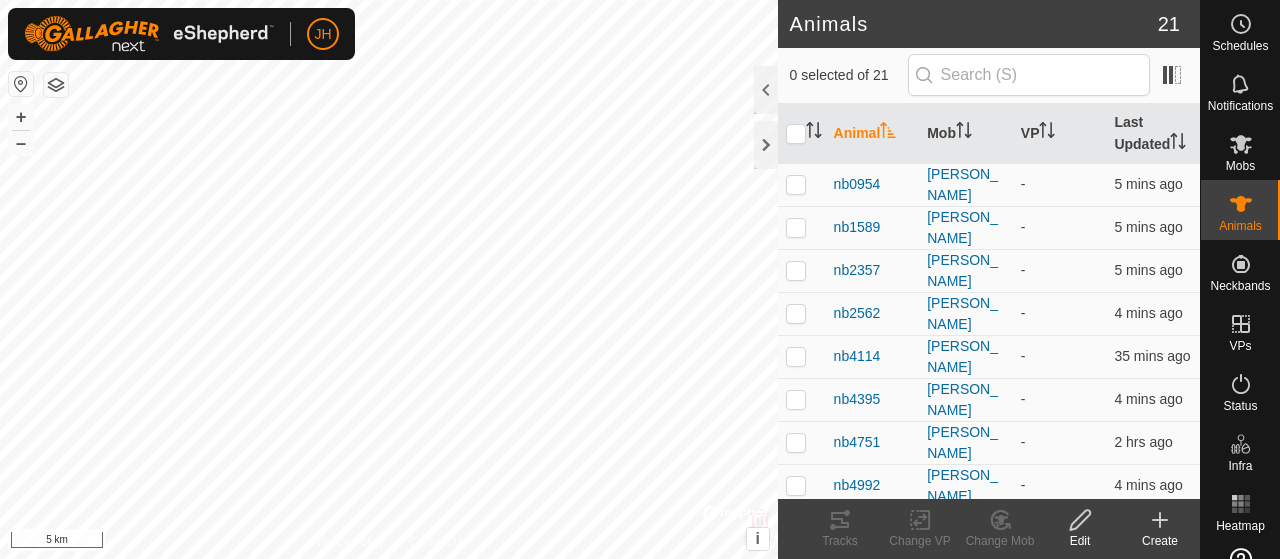 scroll, scrollTop: 0, scrollLeft: 0, axis: both 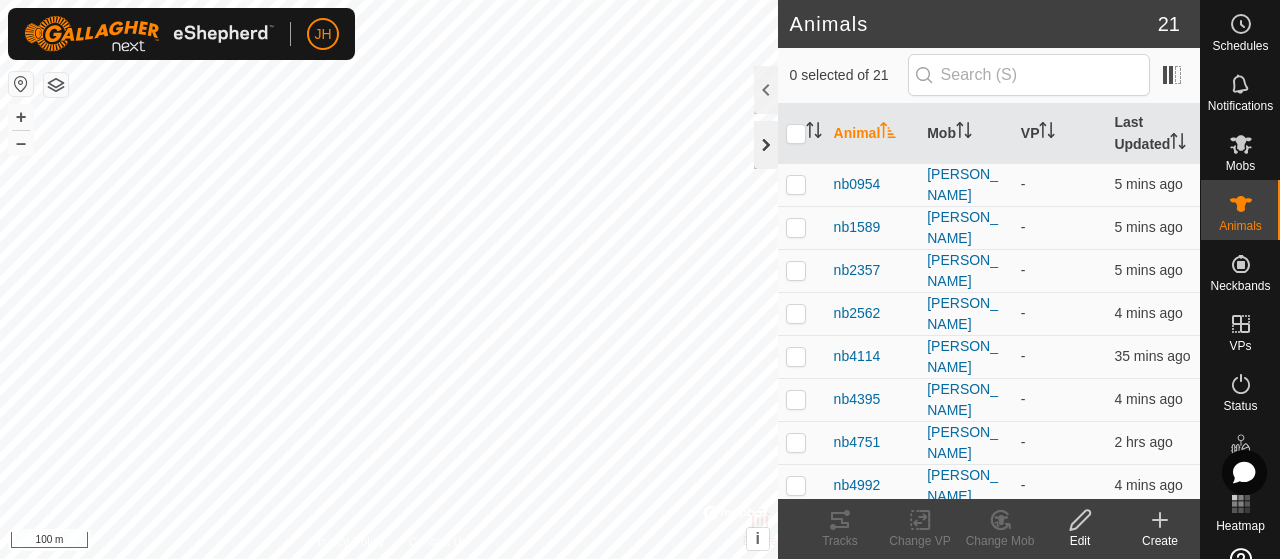 click 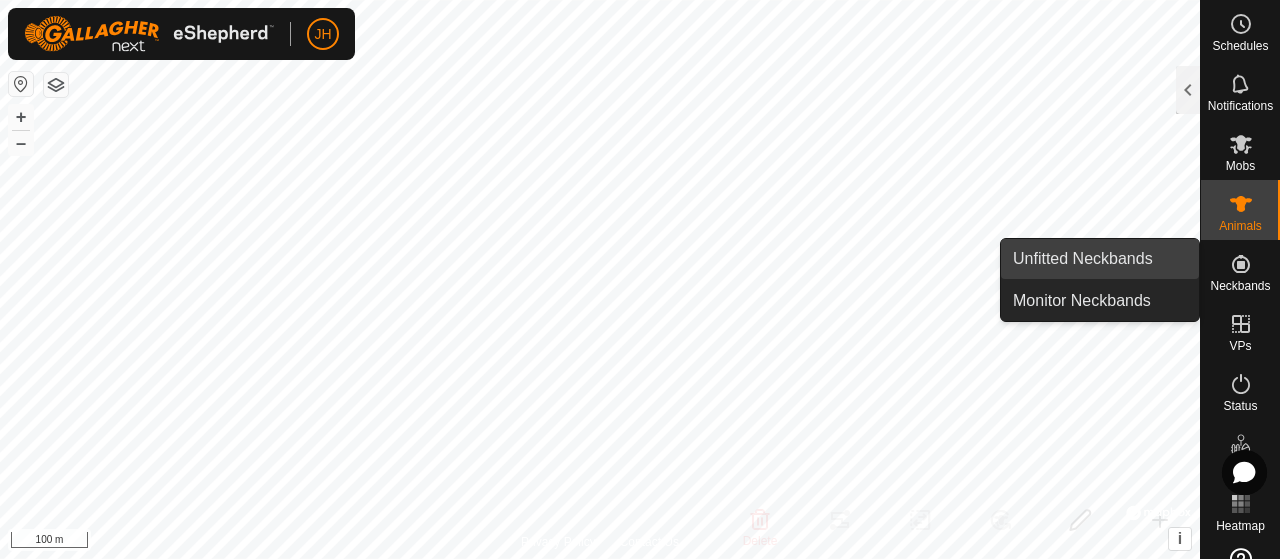 click on "Unfitted Neckbands" at bounding box center (1100, 259) 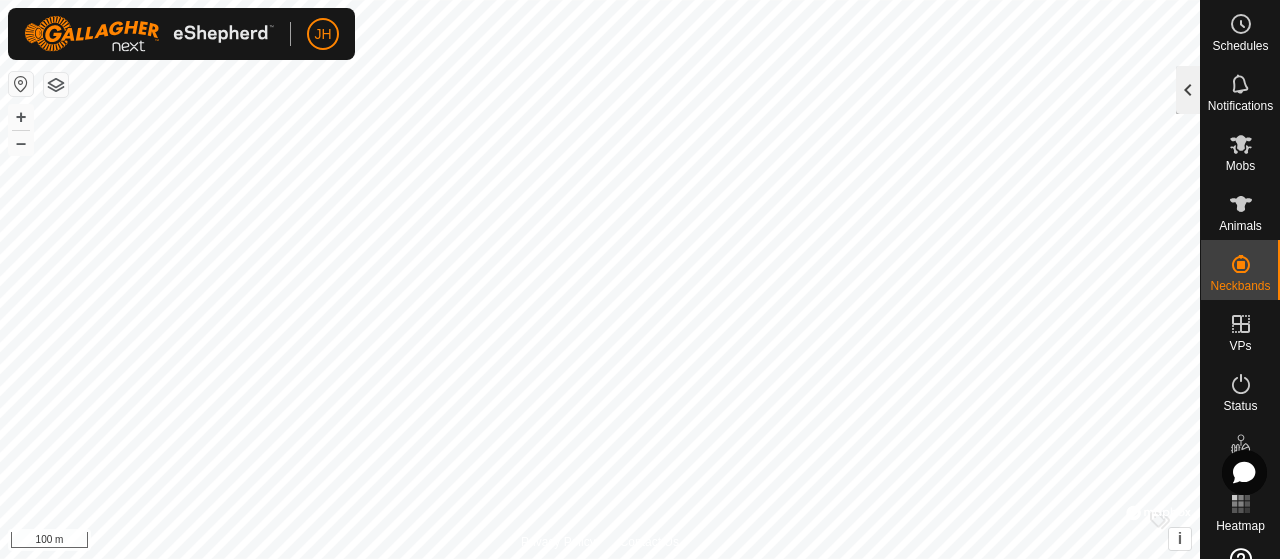 click 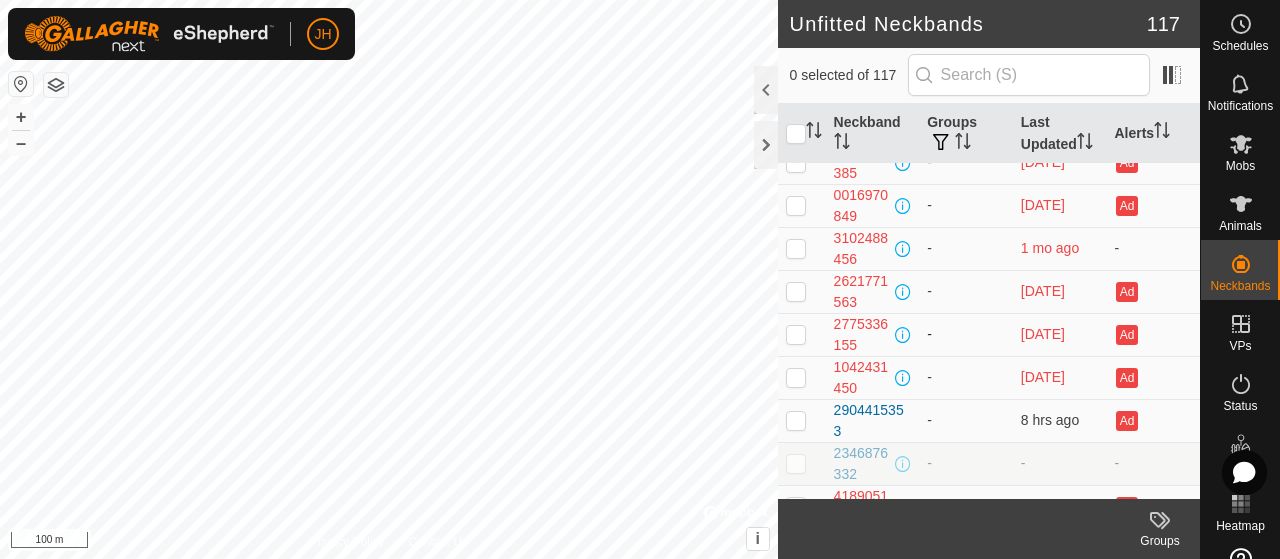 scroll, scrollTop: 0, scrollLeft: 0, axis: both 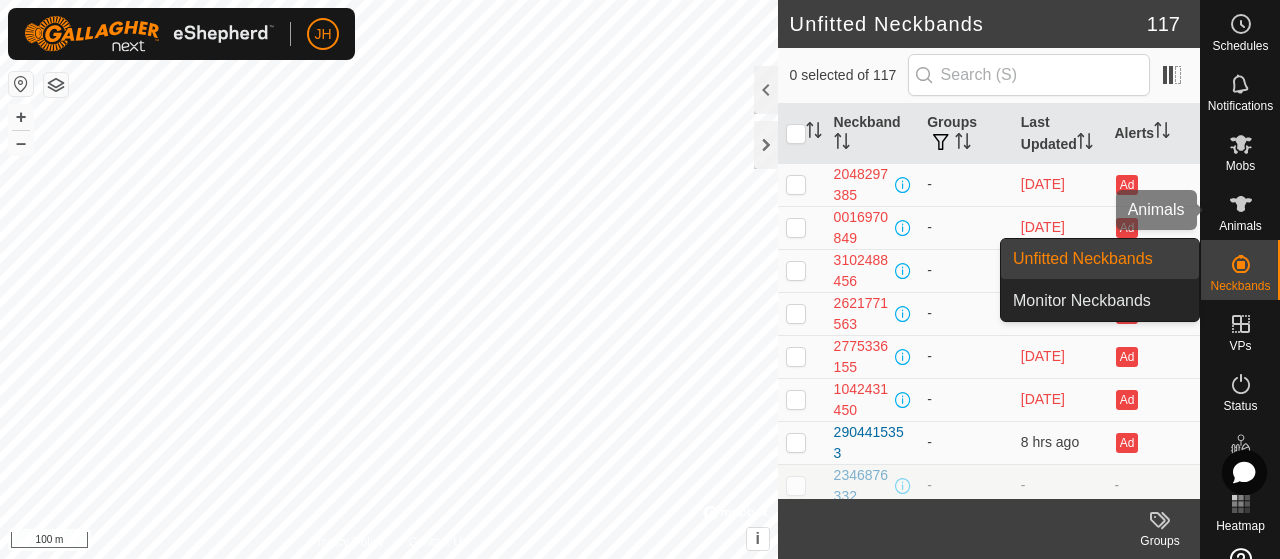 click at bounding box center (1241, 204) 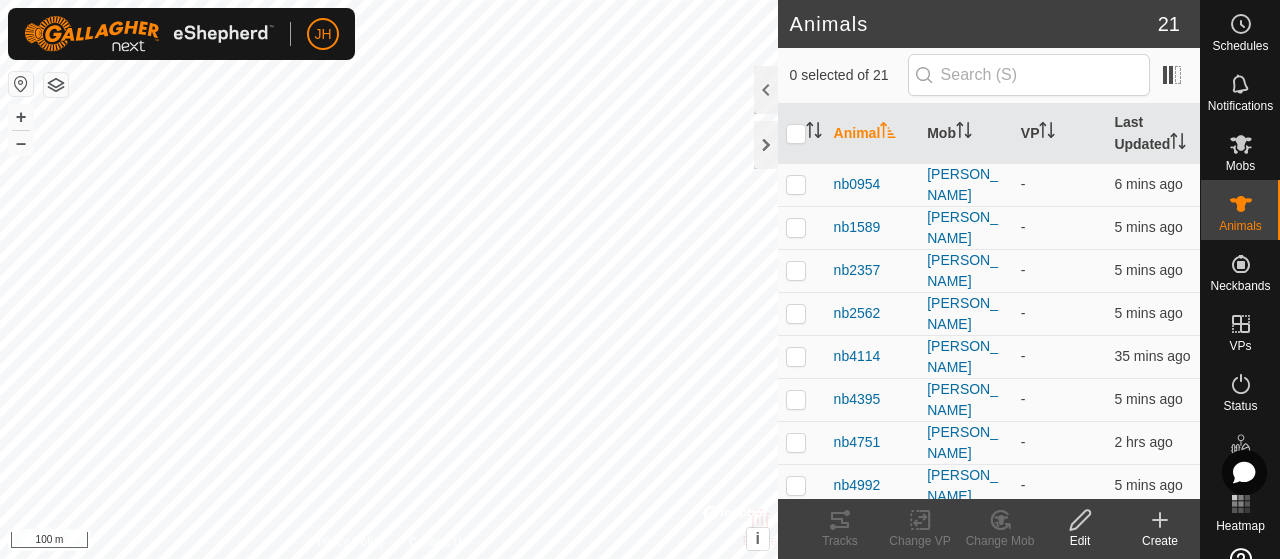 click 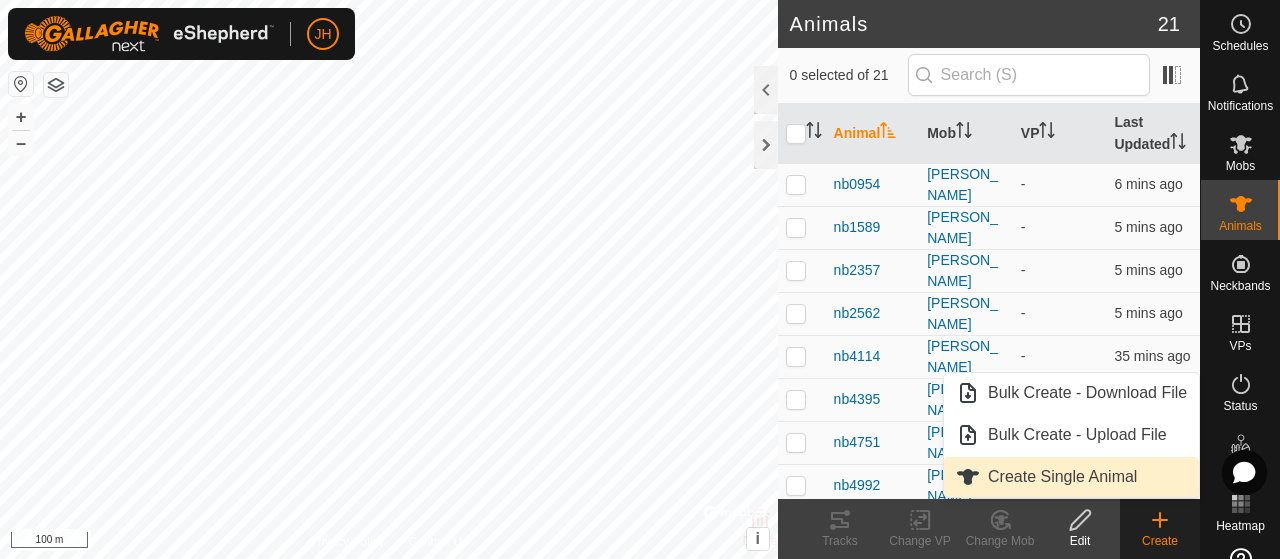 click on "Create Single Animal" at bounding box center (1071, 477) 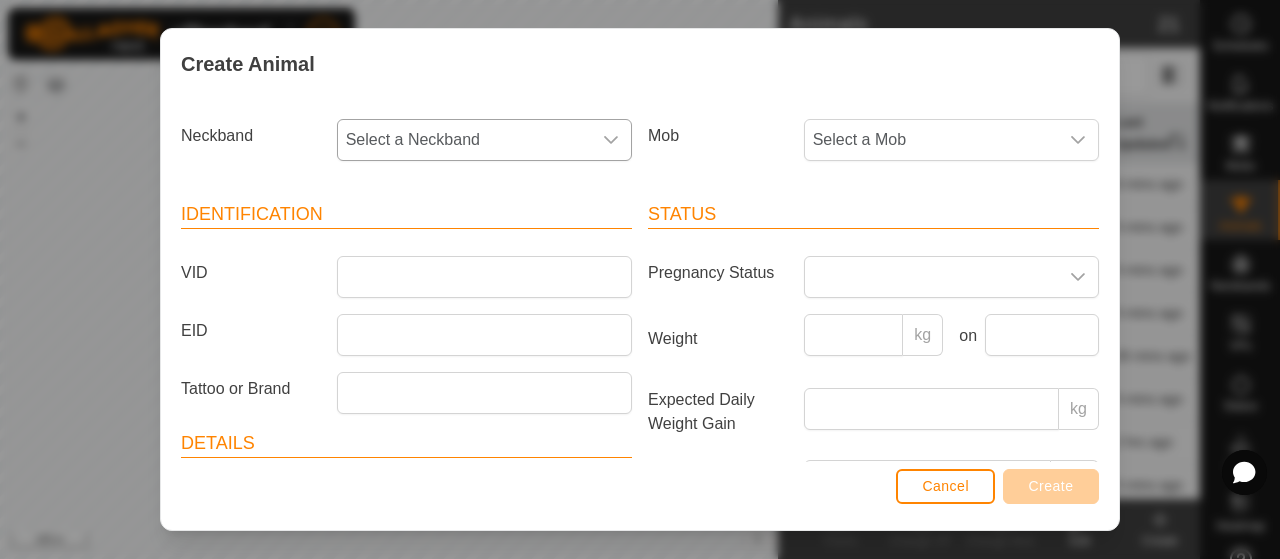 click on "Select a Neckband" at bounding box center (464, 140) 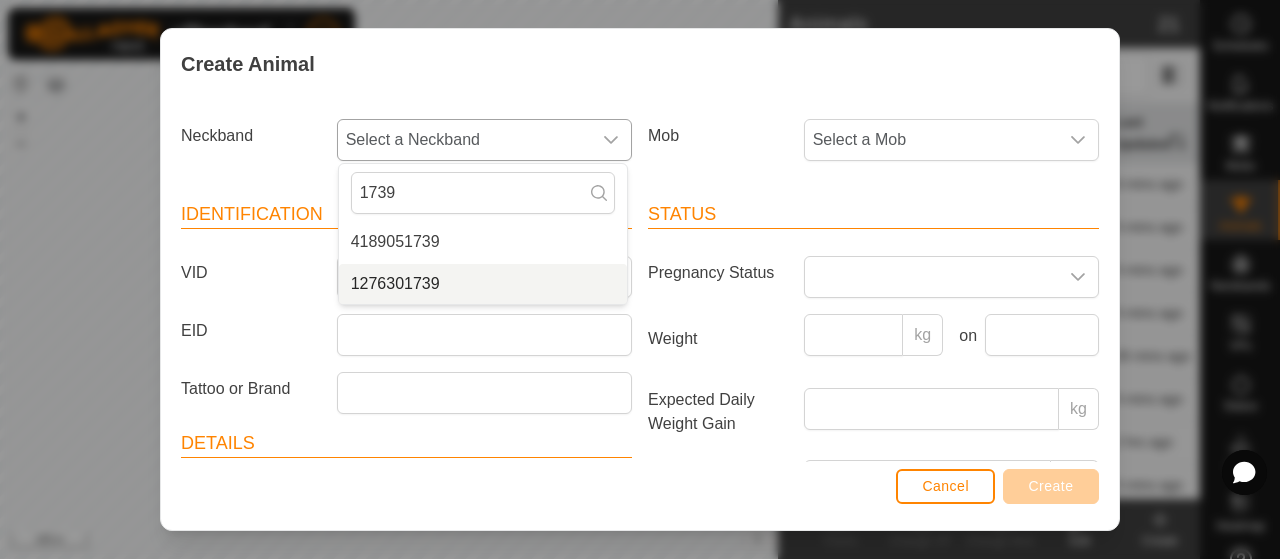 type on "1739" 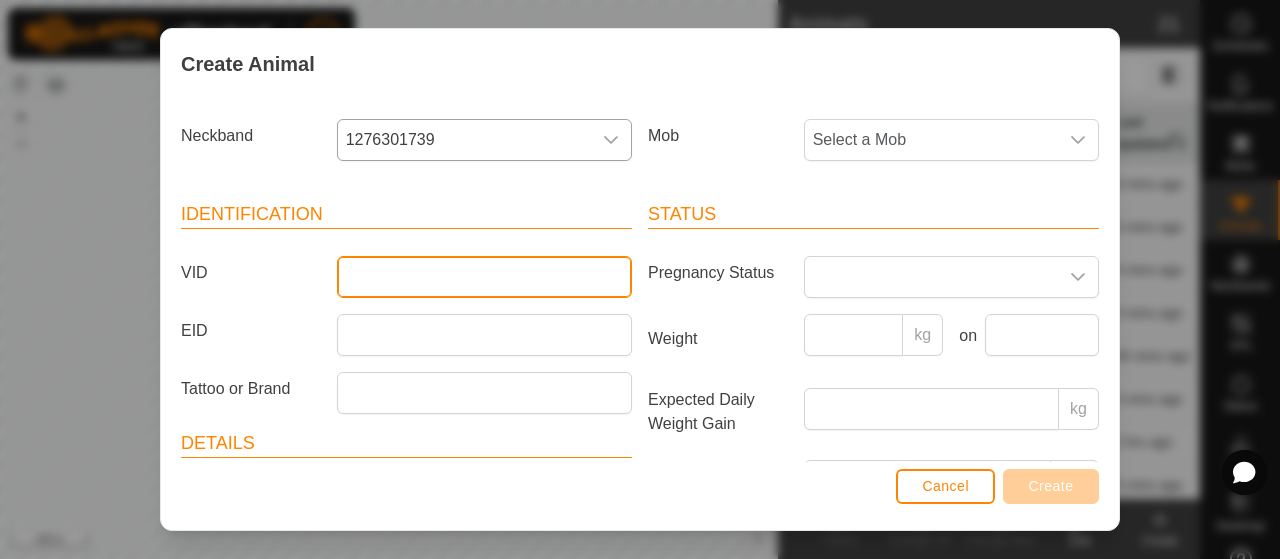 click on "VID" at bounding box center [484, 277] 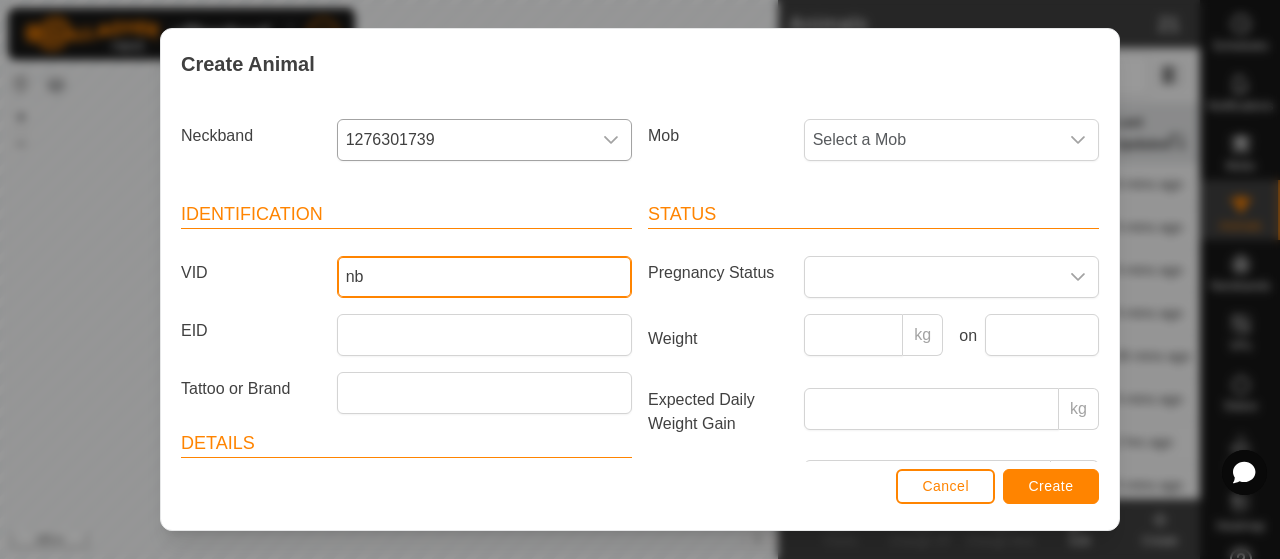 type on "n" 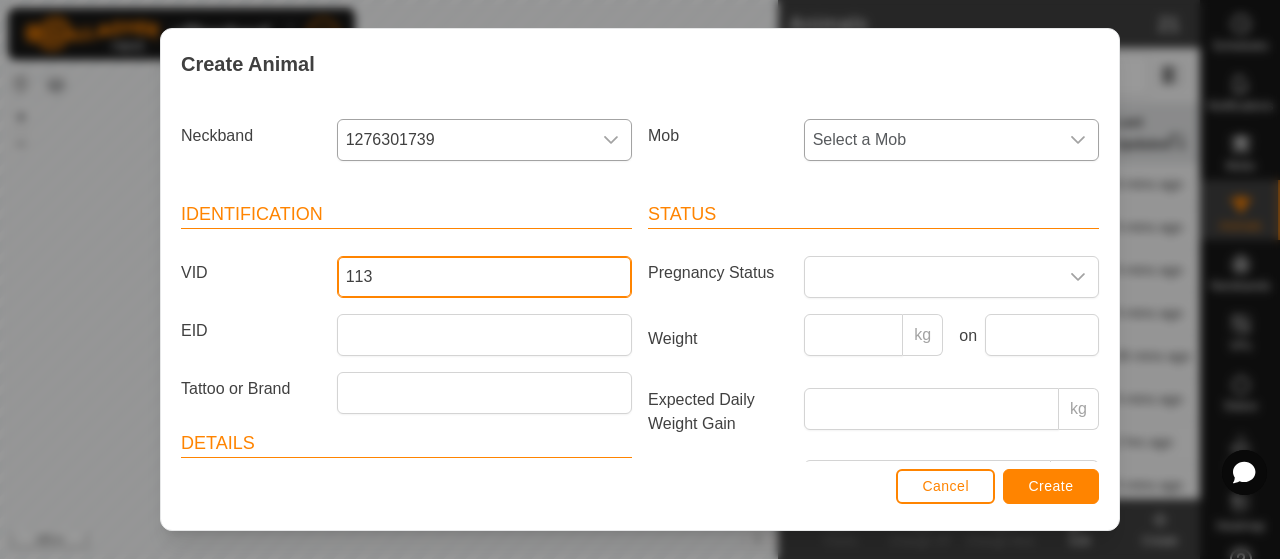 type on "113" 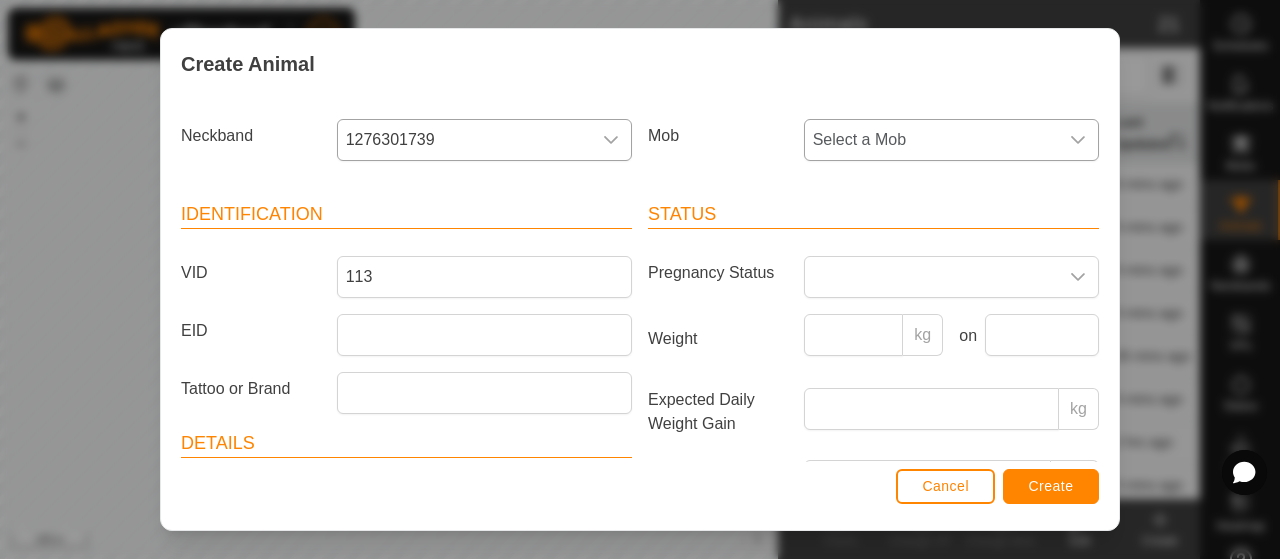 click on "Select a Mob" at bounding box center (931, 140) 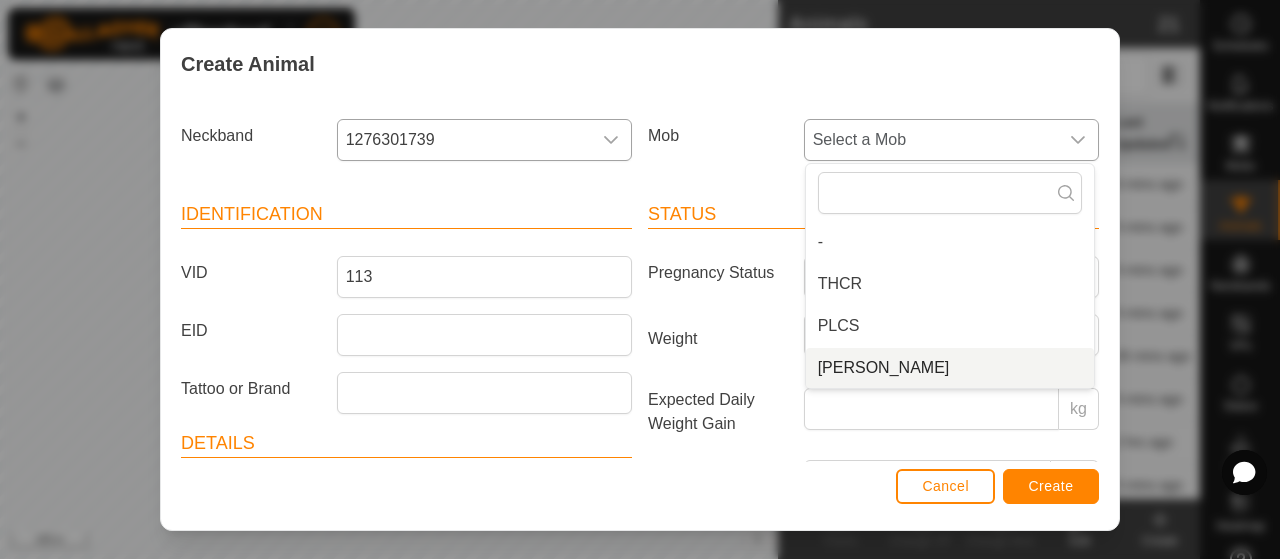 click on "[PERSON_NAME]" at bounding box center [950, 368] 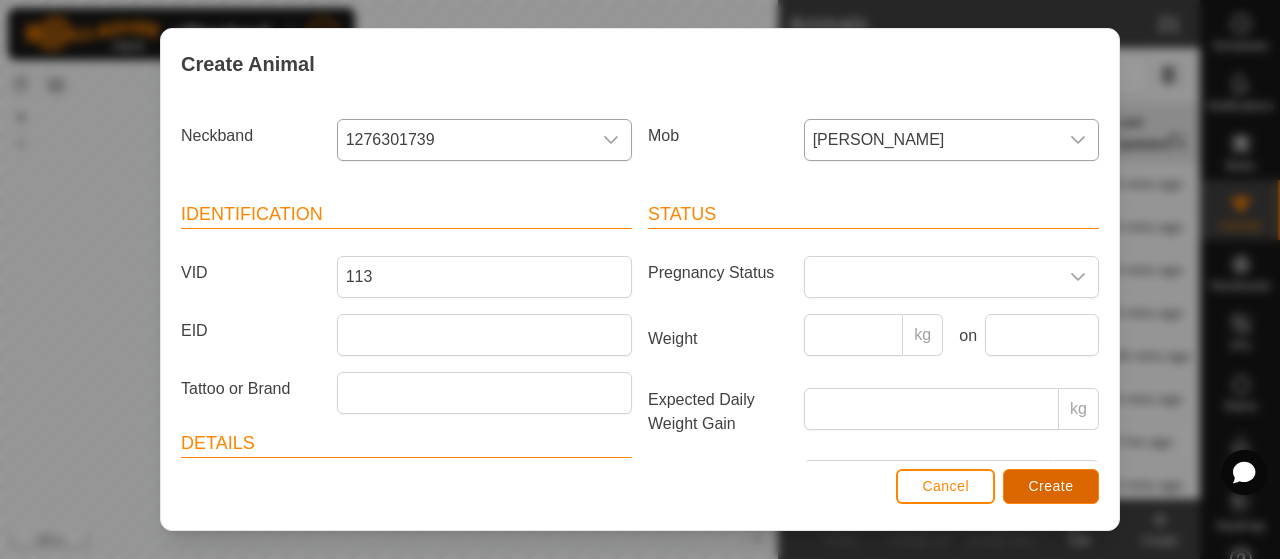click on "Create" at bounding box center (1051, 486) 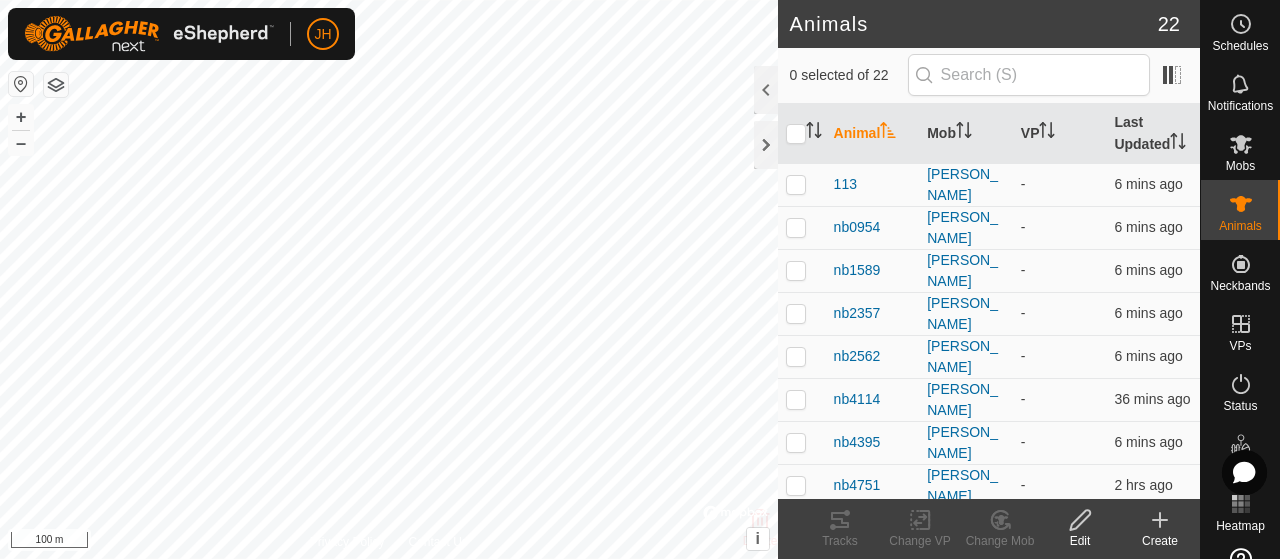 click 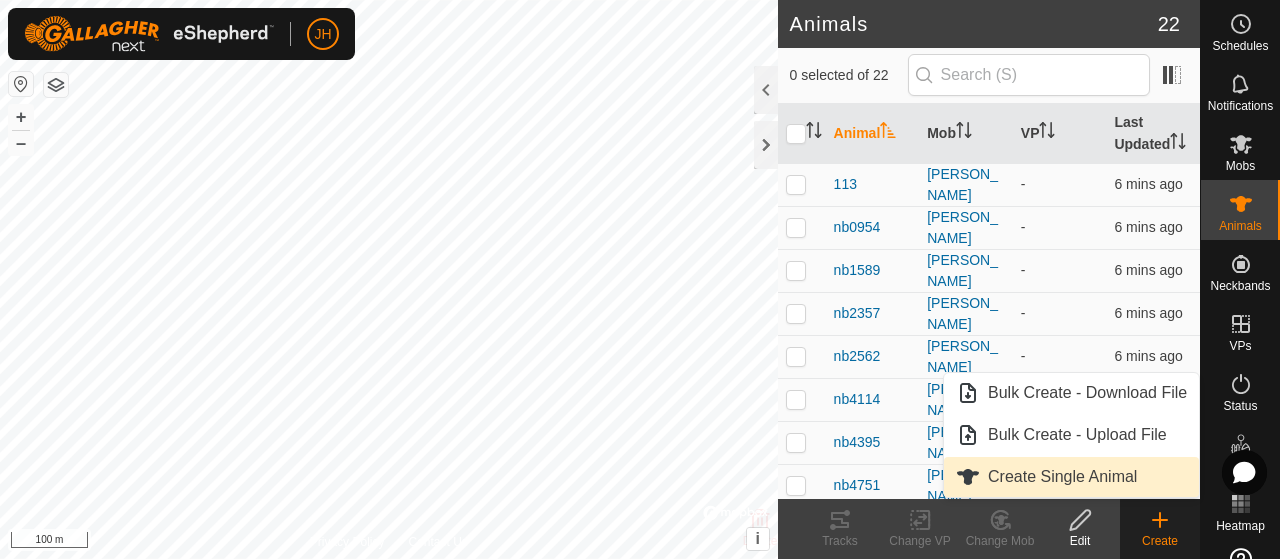 click on "Create Single Animal" at bounding box center [1071, 477] 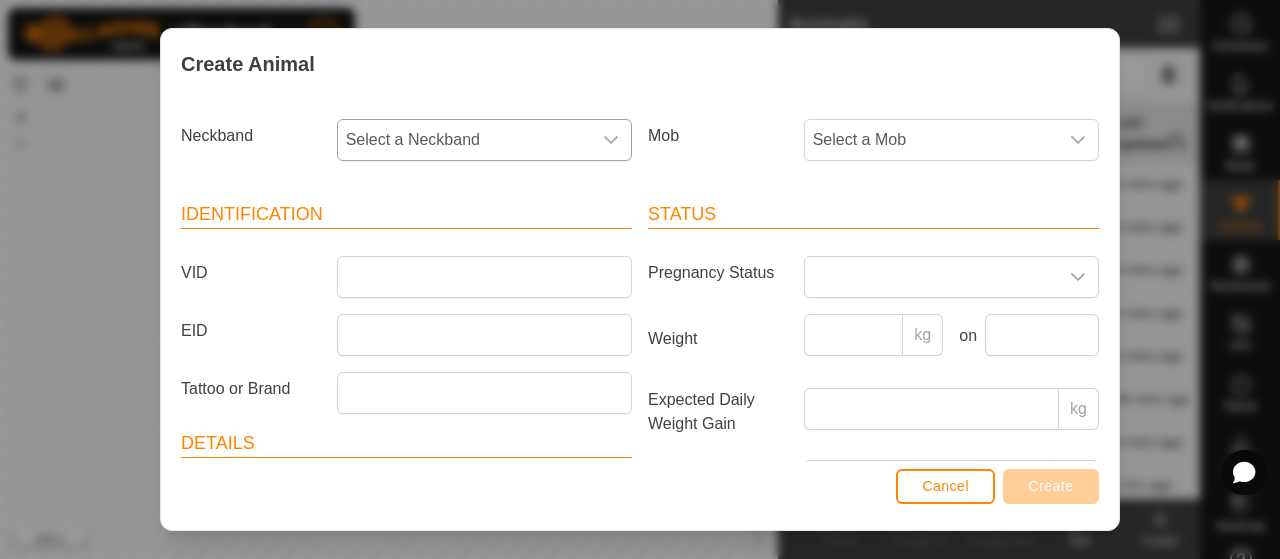 click on "Select a Neckband" at bounding box center [464, 140] 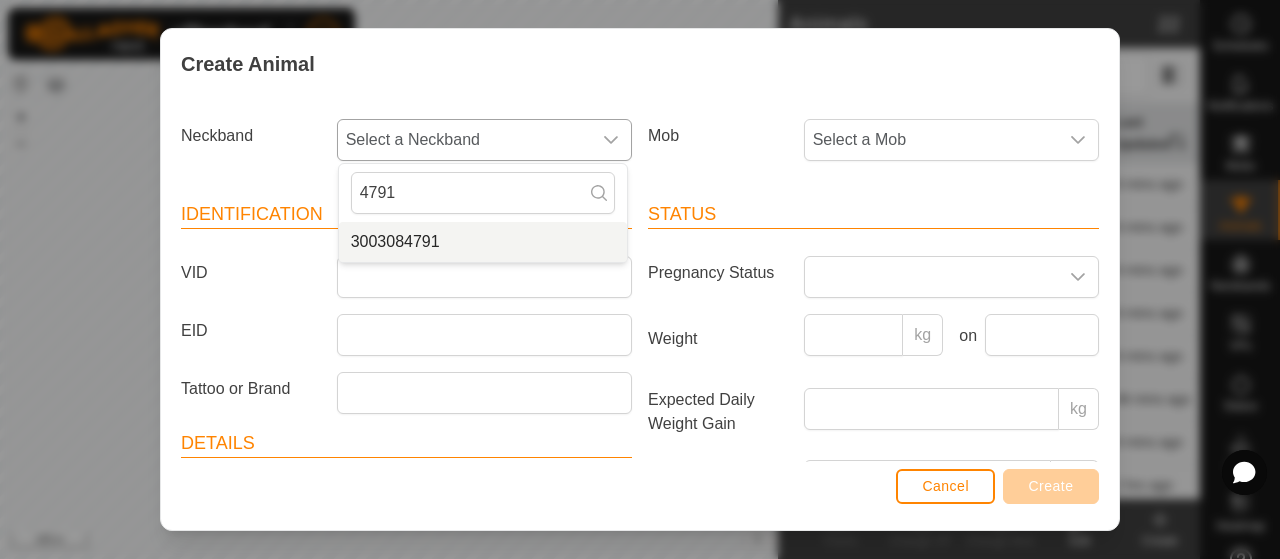 type on "4791" 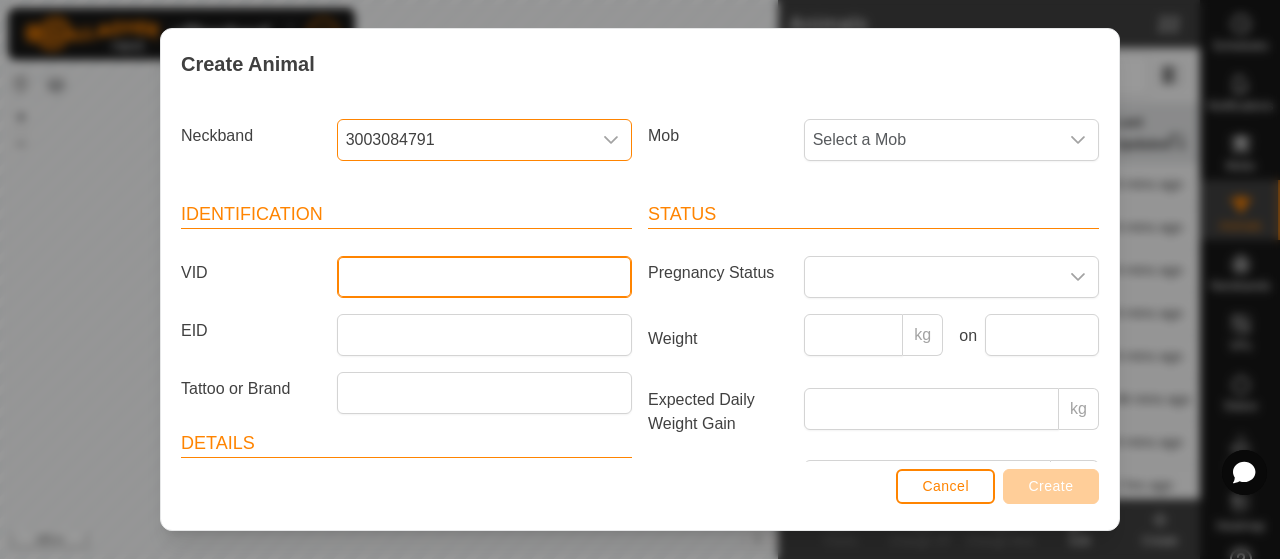 click on "VID" at bounding box center (484, 277) 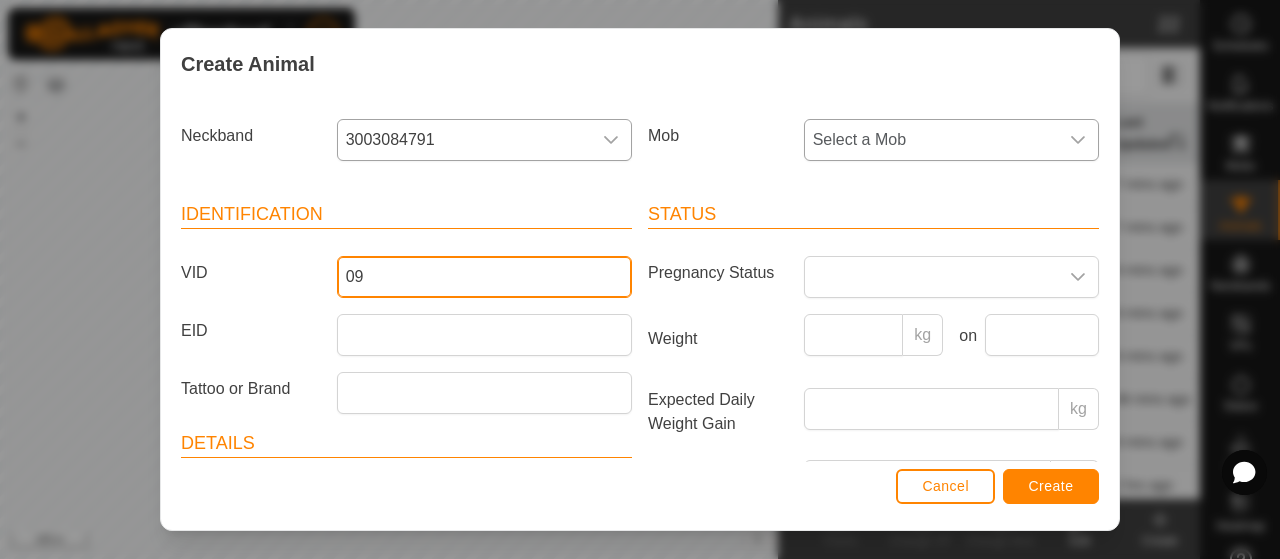 type on "09" 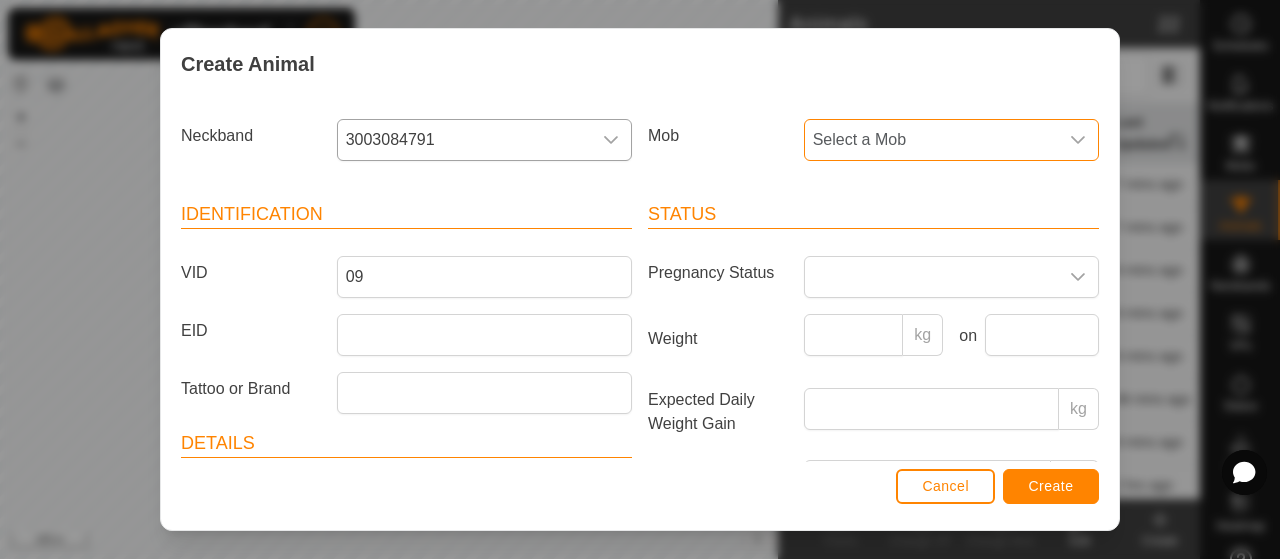 click on "Select a Mob" at bounding box center [931, 140] 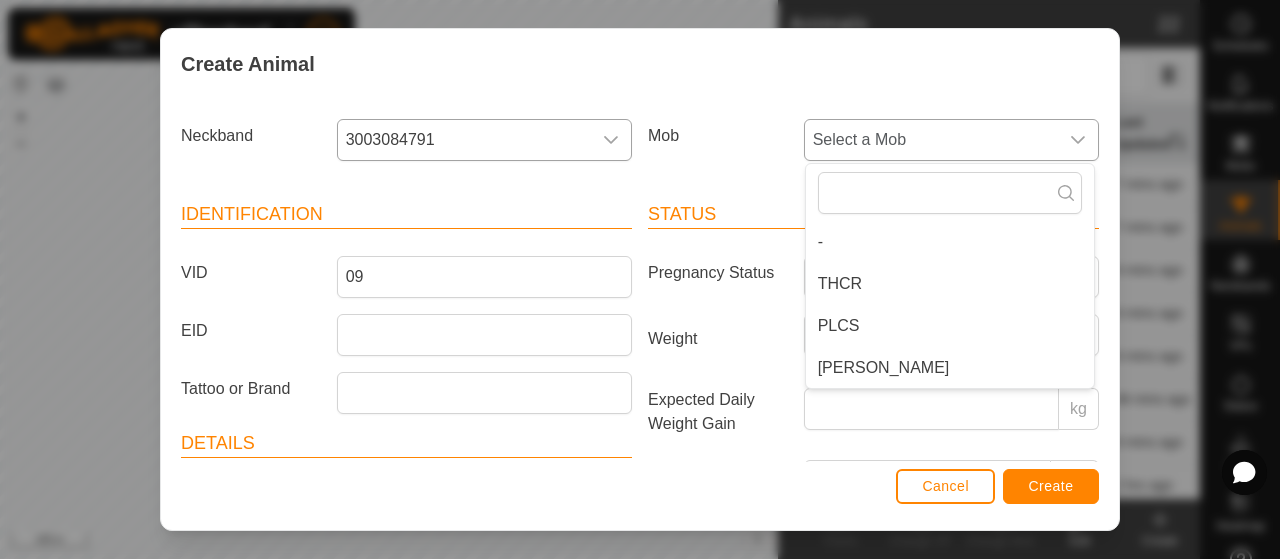 click on "[PERSON_NAME]" at bounding box center [950, 368] 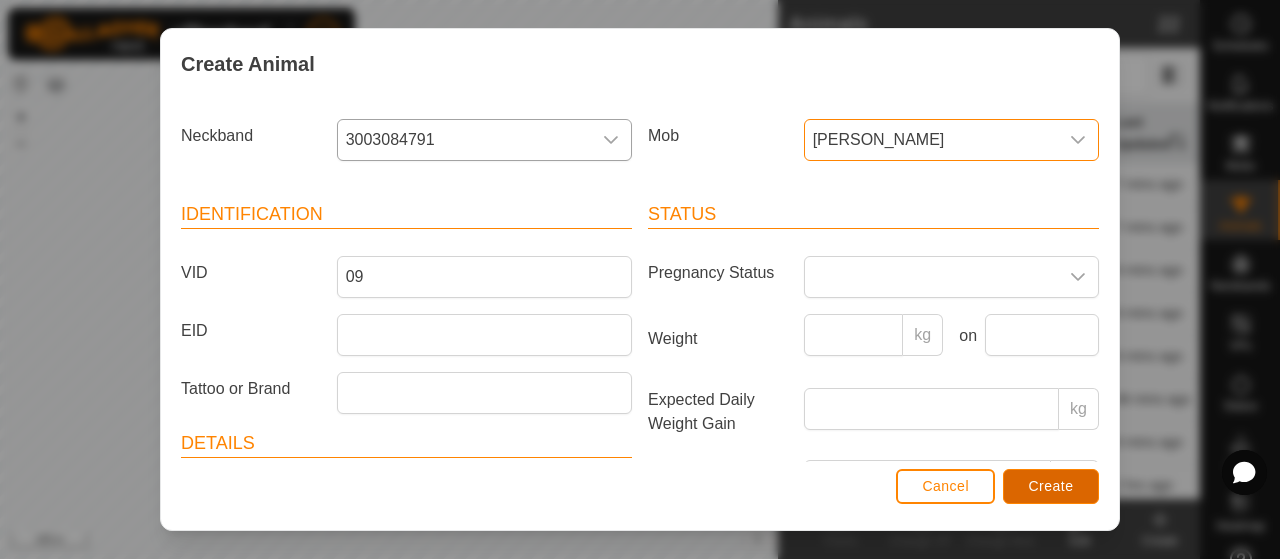 click on "Create" at bounding box center (1051, 486) 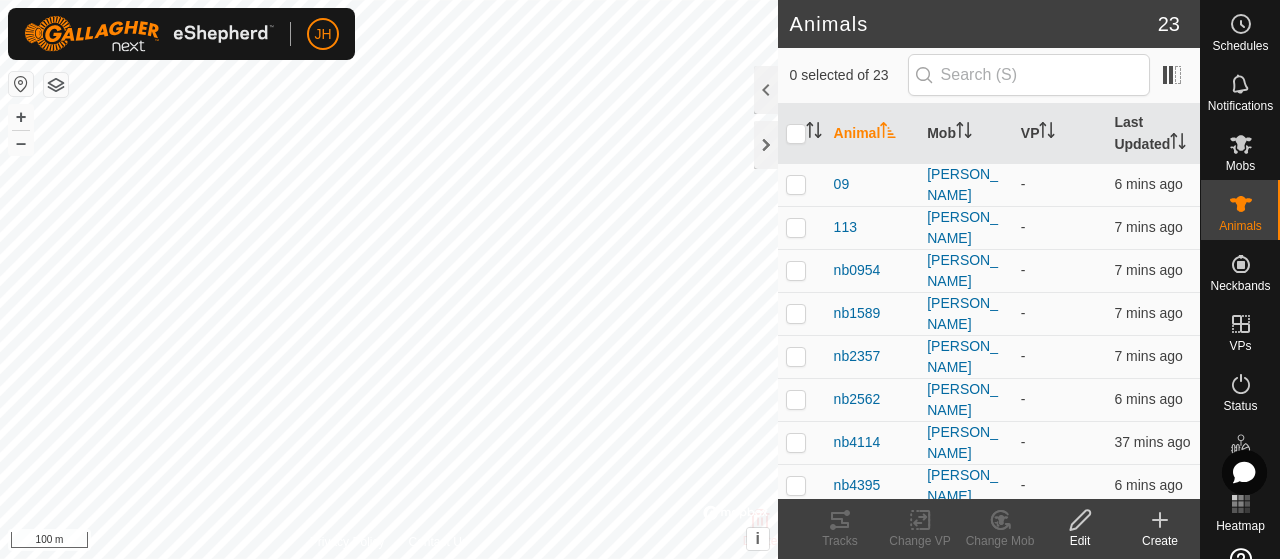 click 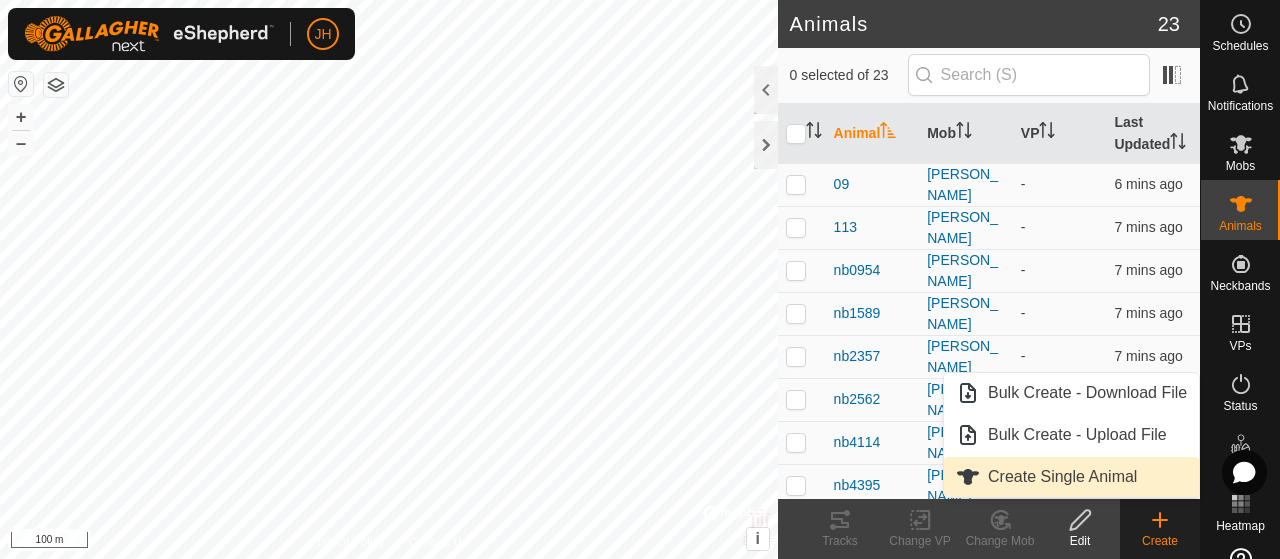 click on "Create Single Animal" at bounding box center (1071, 477) 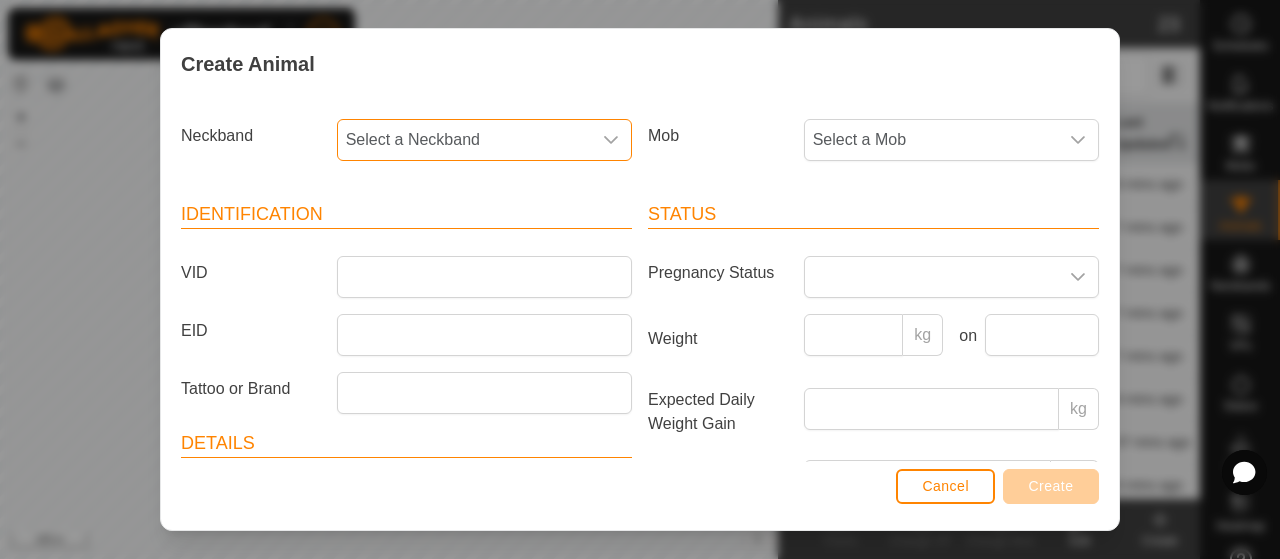 click on "Select a Neckband" at bounding box center (464, 140) 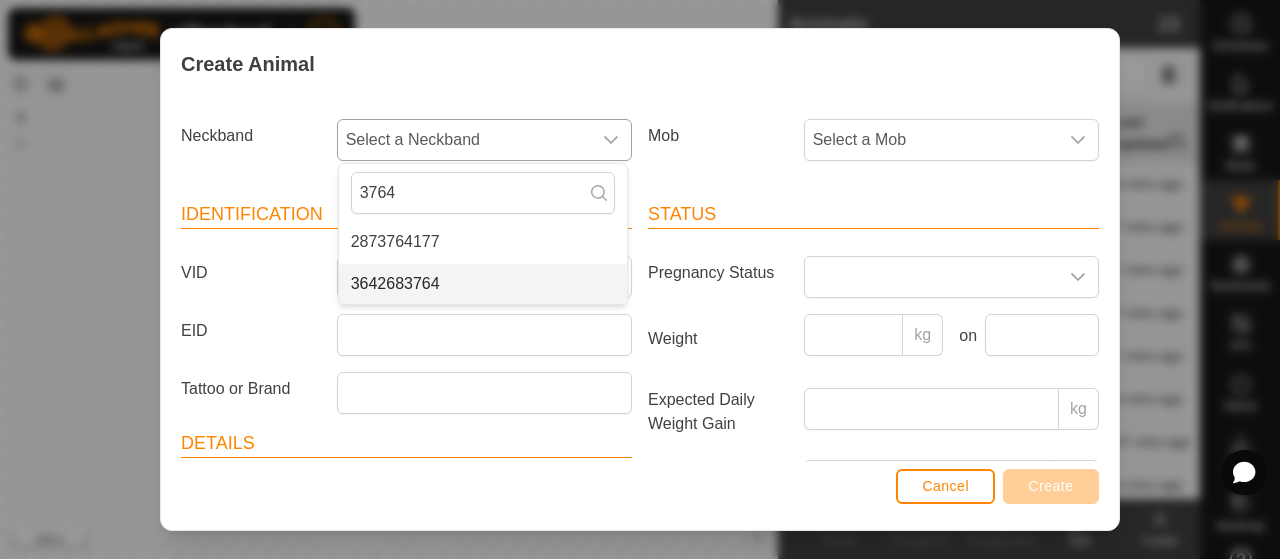 type on "3764" 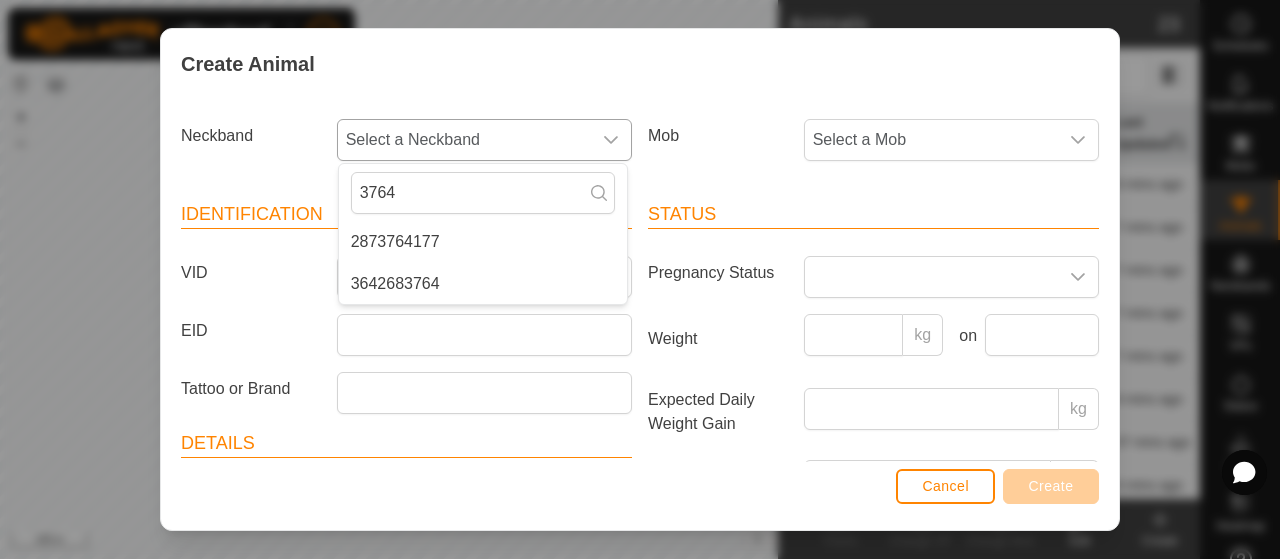 click on "3642683764" at bounding box center [483, 284] 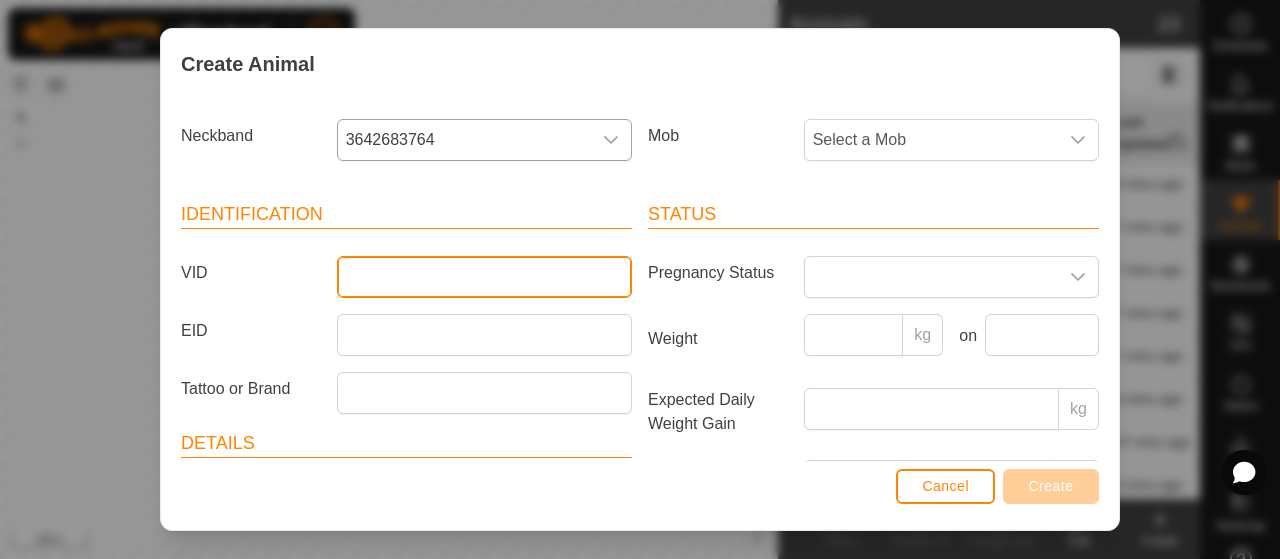 click on "VID" at bounding box center (484, 277) 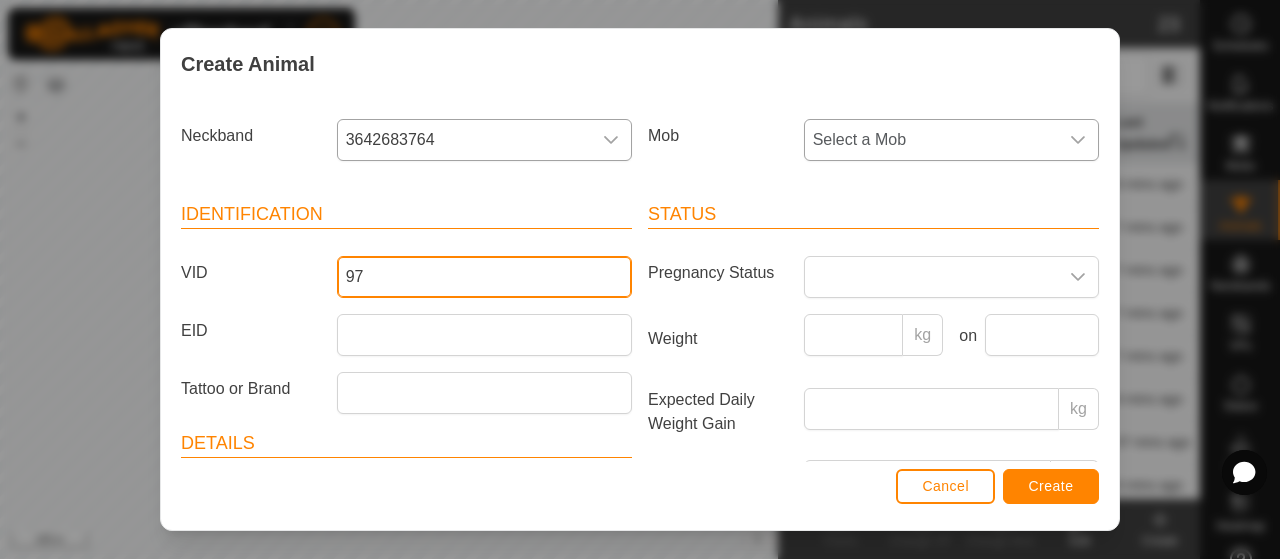 type on "97" 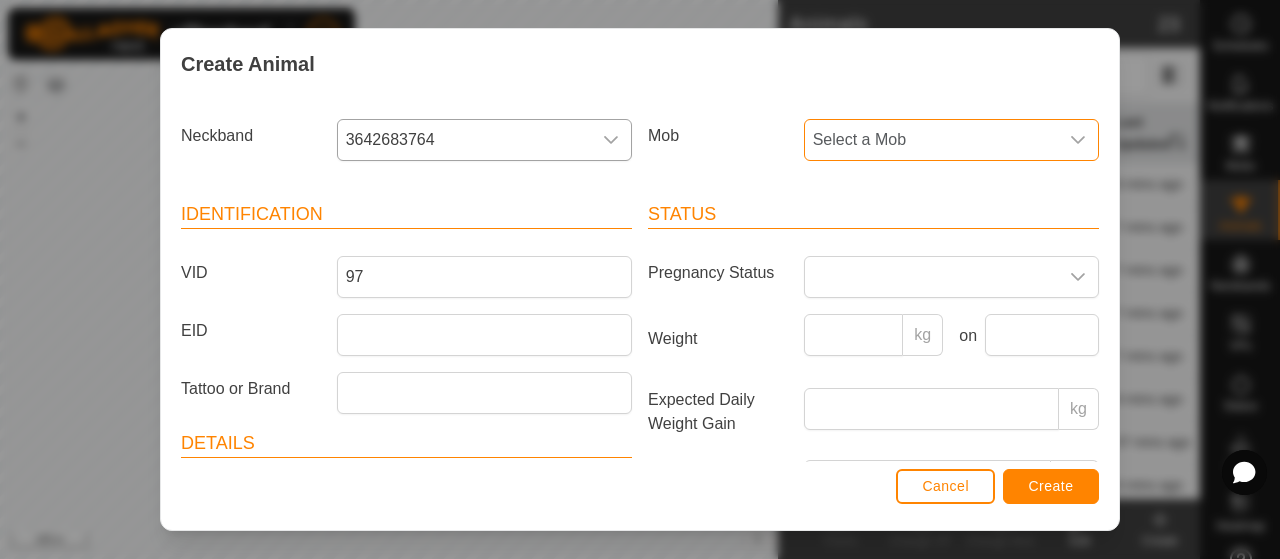 click on "Select a Mob" at bounding box center (931, 140) 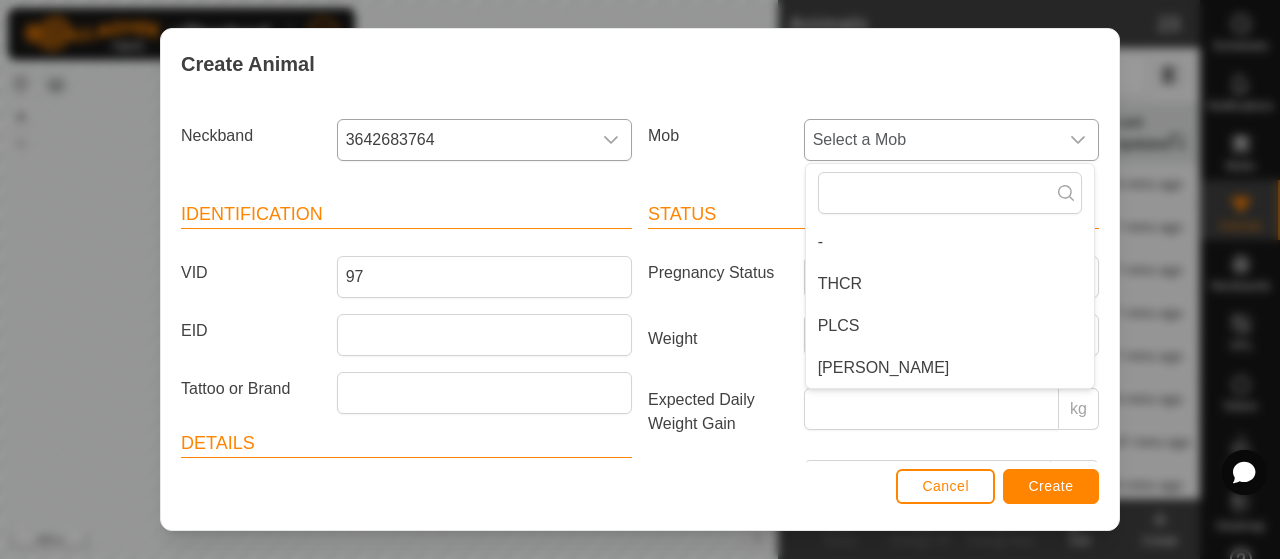 click on "[PERSON_NAME]" at bounding box center [950, 368] 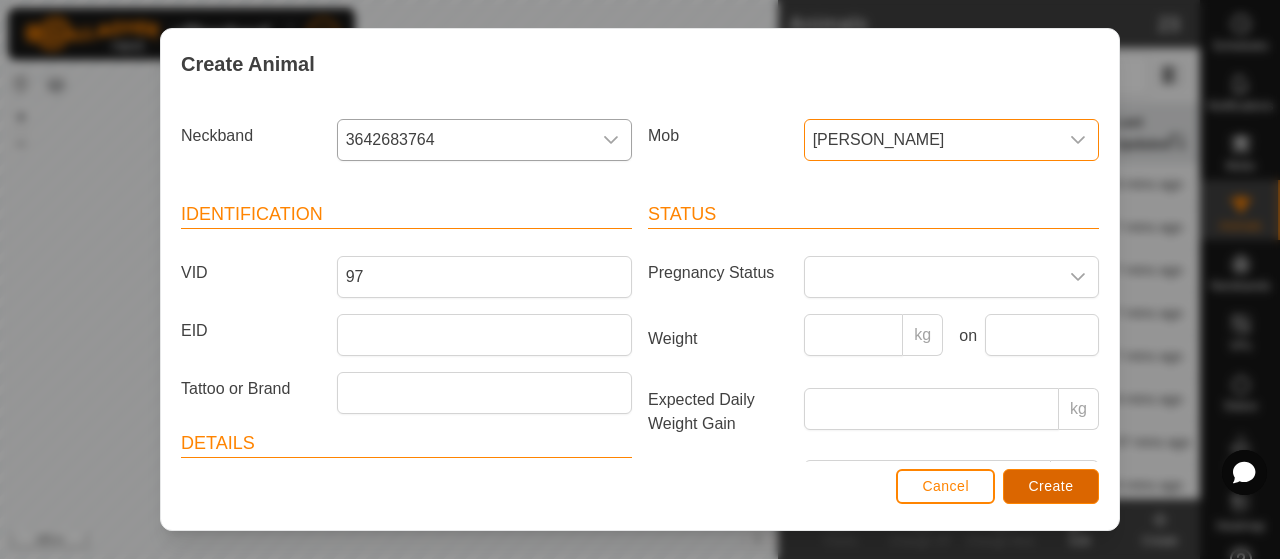click on "Create" at bounding box center [1051, 486] 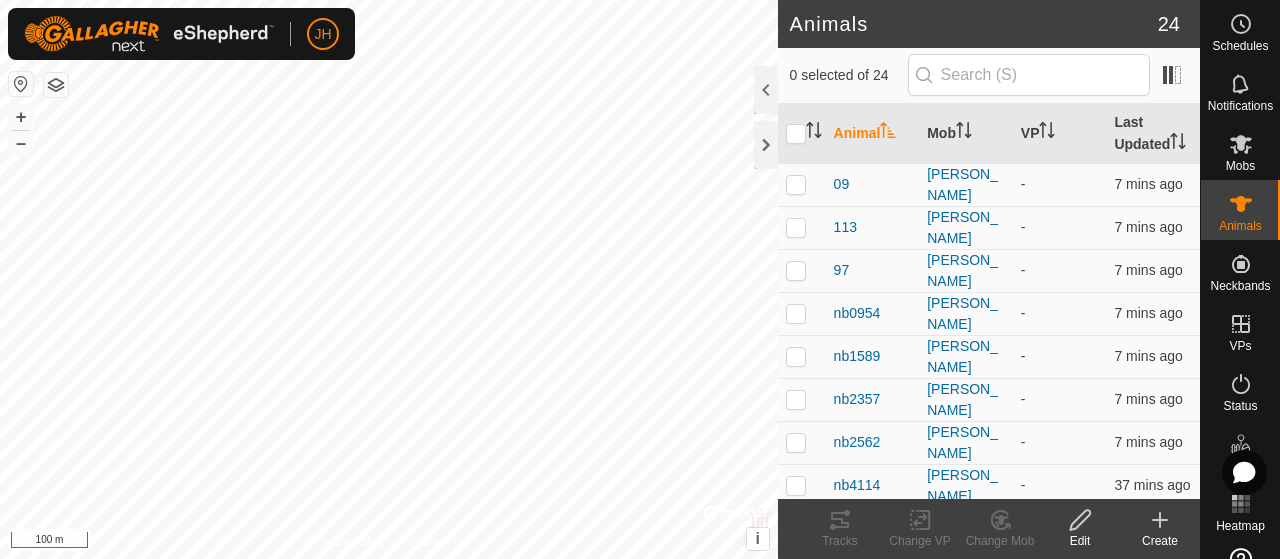 click on "Create" 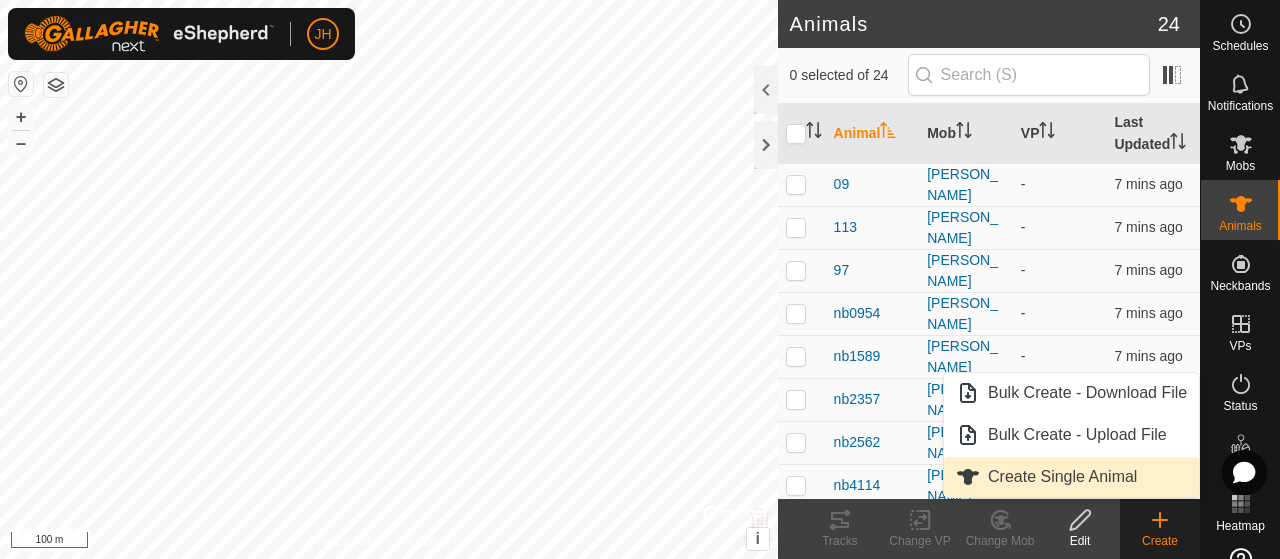 click on "Create Single Animal" at bounding box center [1071, 477] 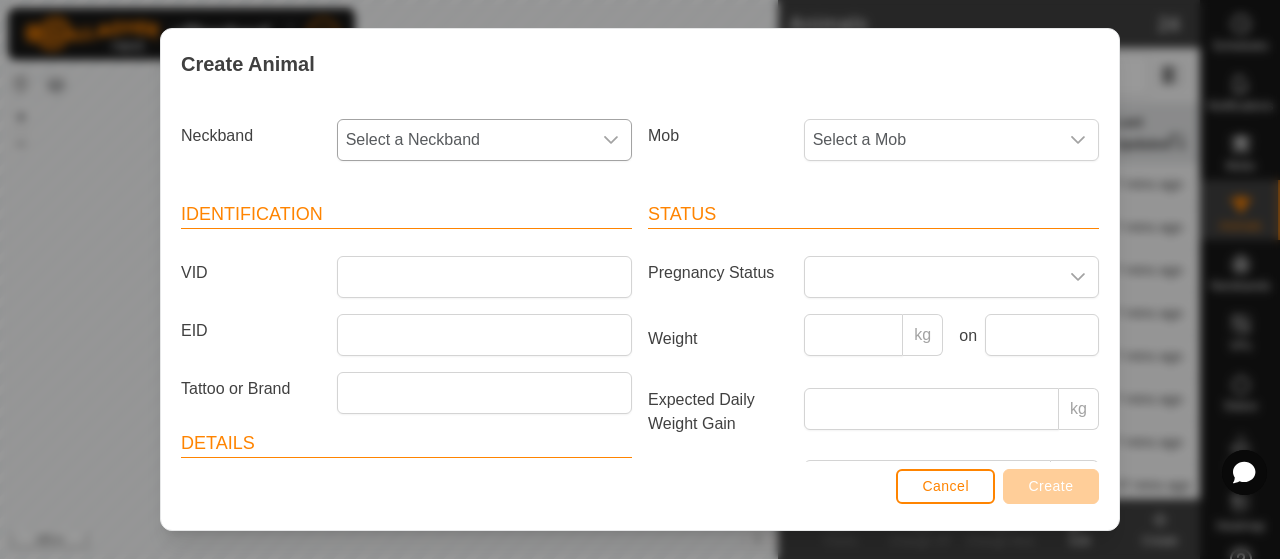 click on "Select a Neckband" at bounding box center [464, 140] 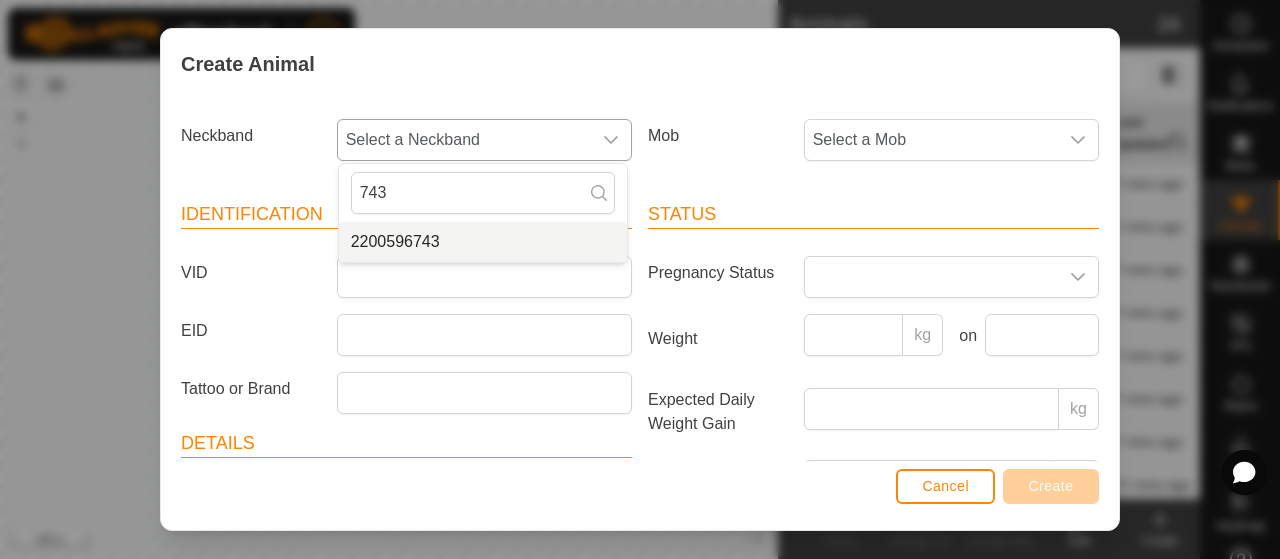 type on "743" 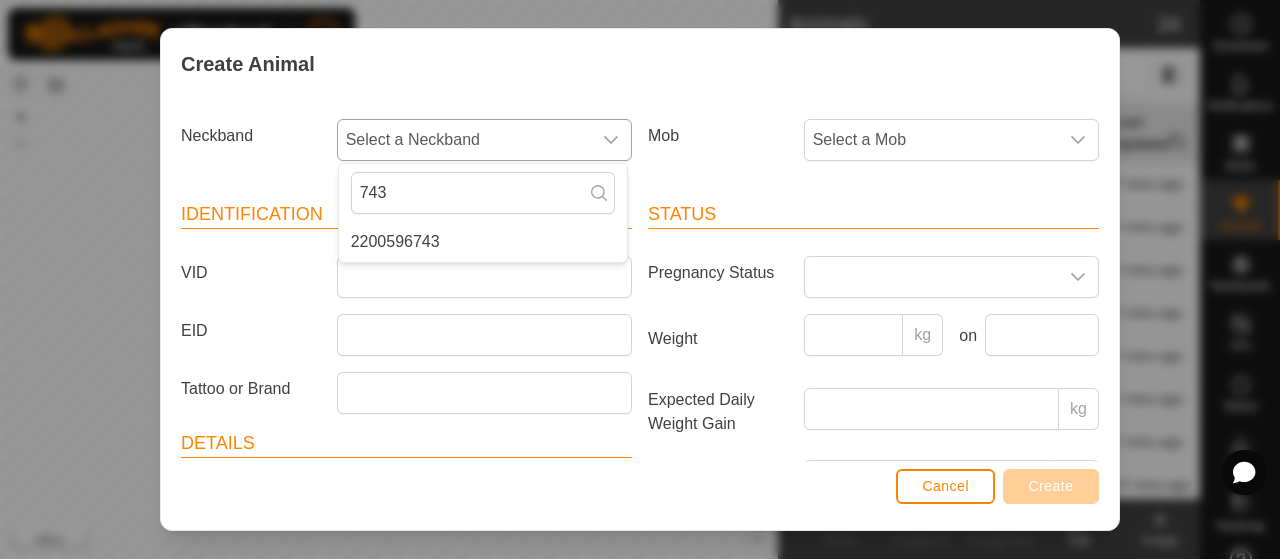click on "2200596743" at bounding box center [483, 242] 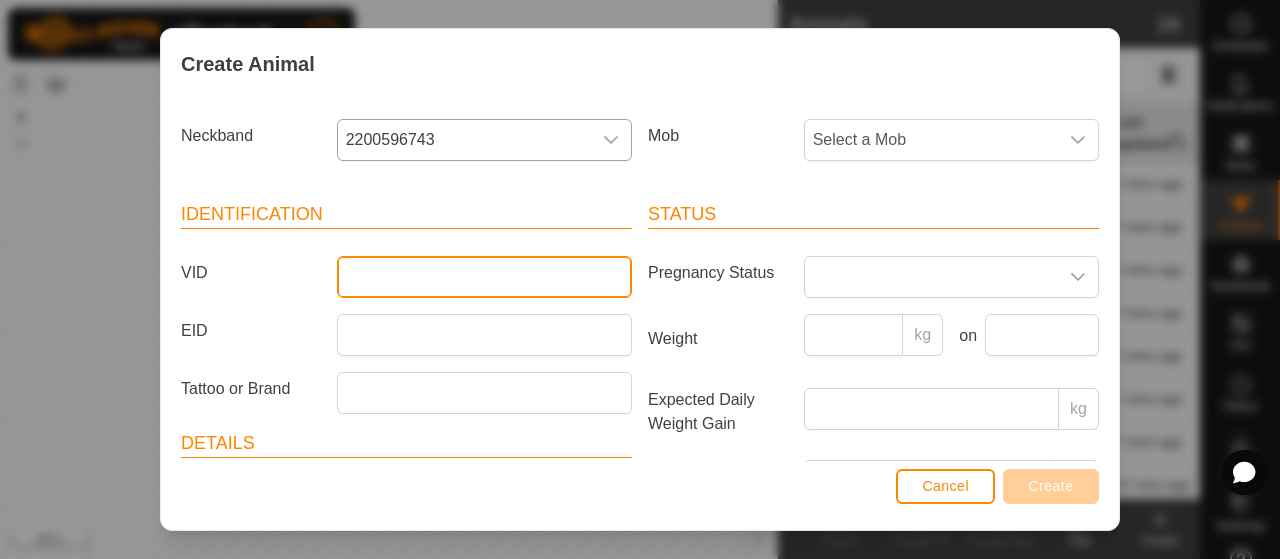 click on "VID" at bounding box center (484, 277) 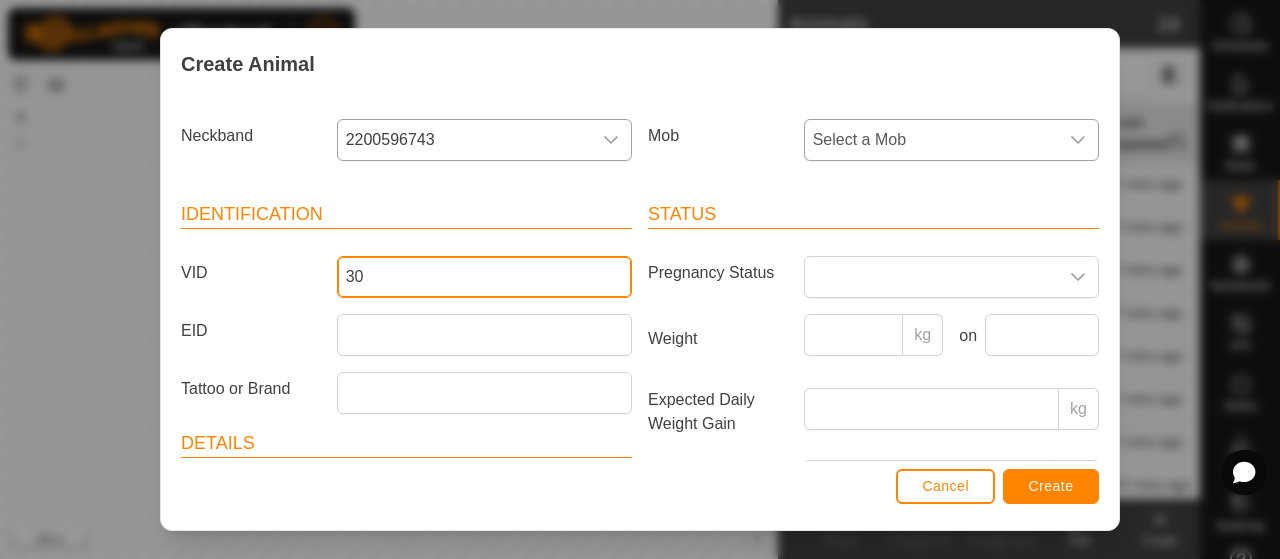 type on "30" 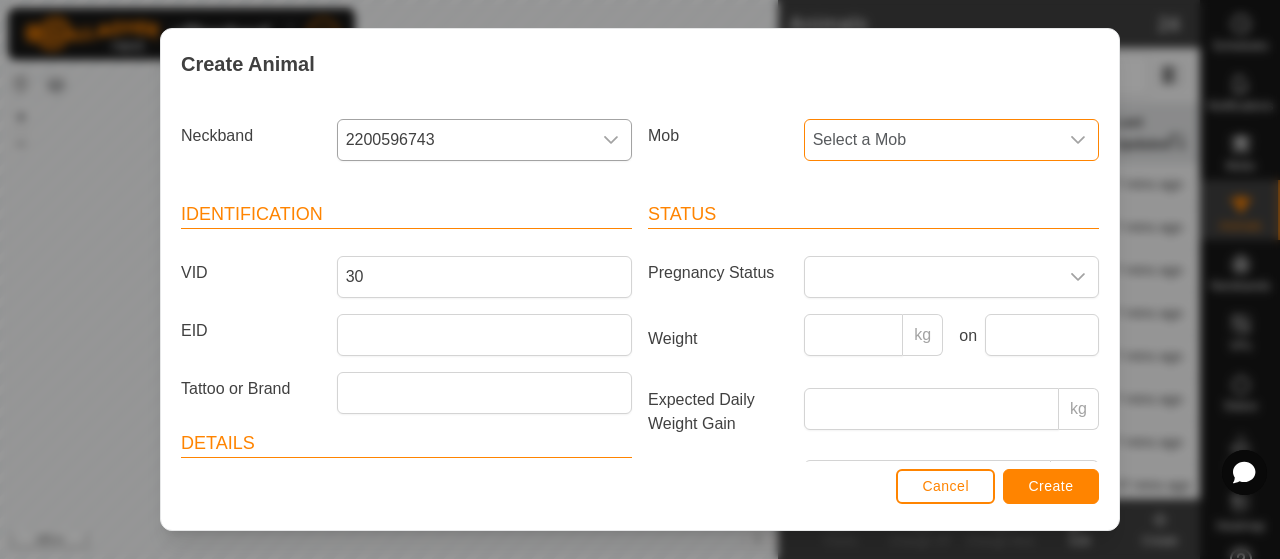 click on "Select a Mob" at bounding box center (931, 140) 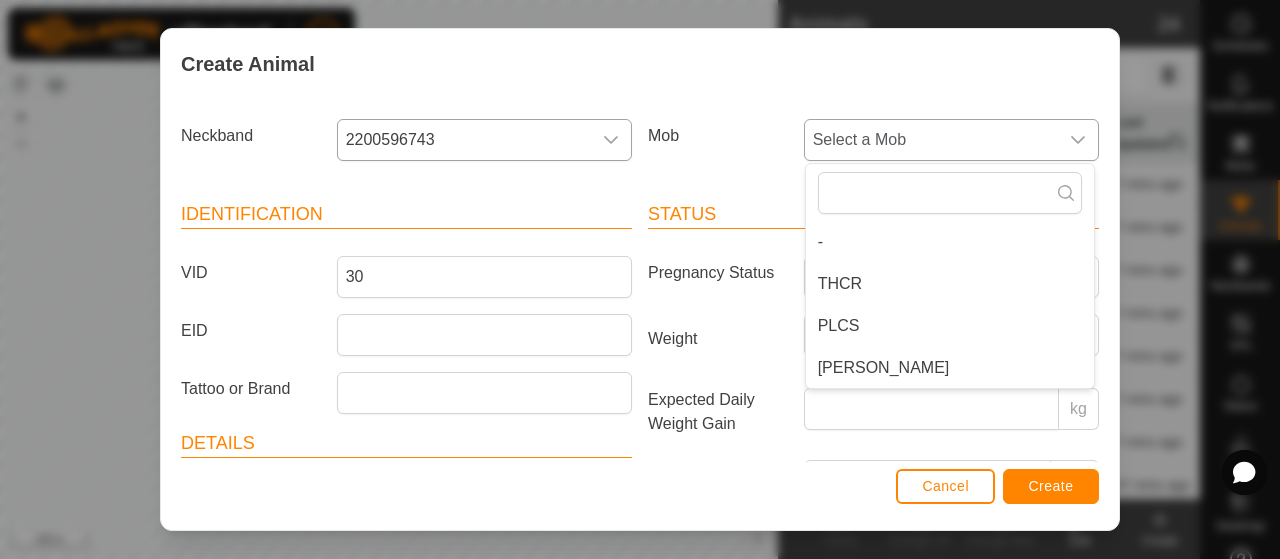 click on "[PERSON_NAME]" at bounding box center (950, 368) 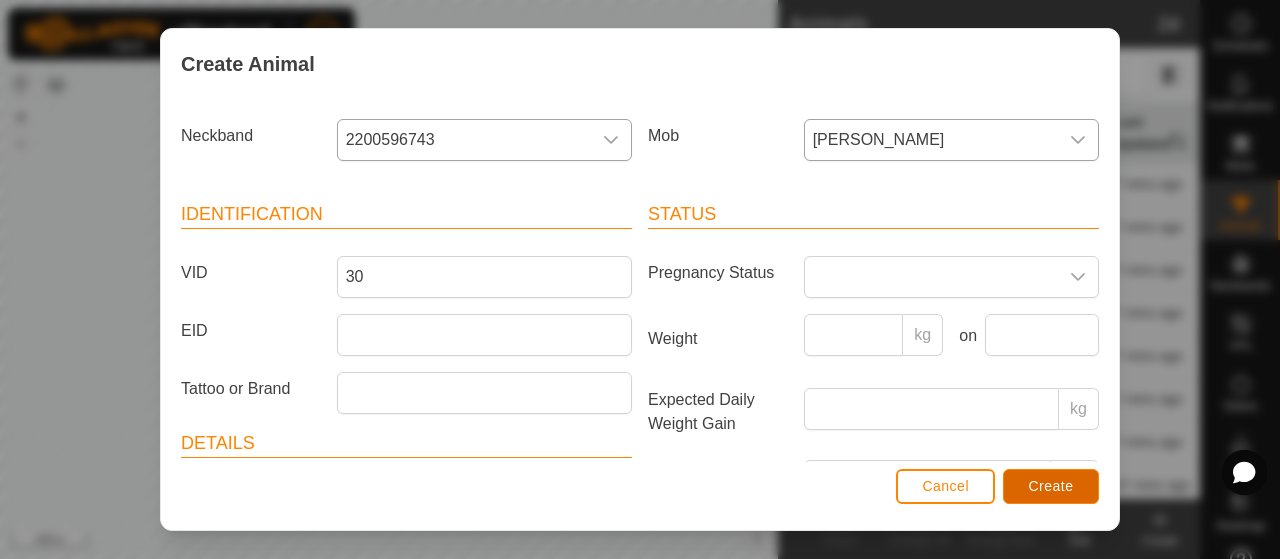 click on "Create" at bounding box center (1051, 486) 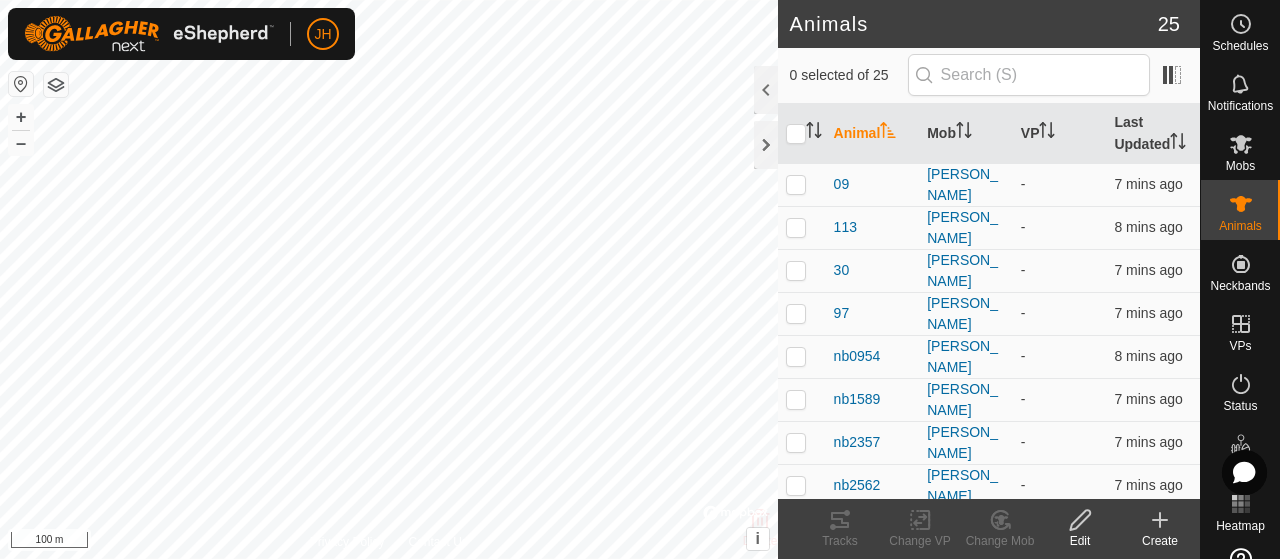 click on "Edit" 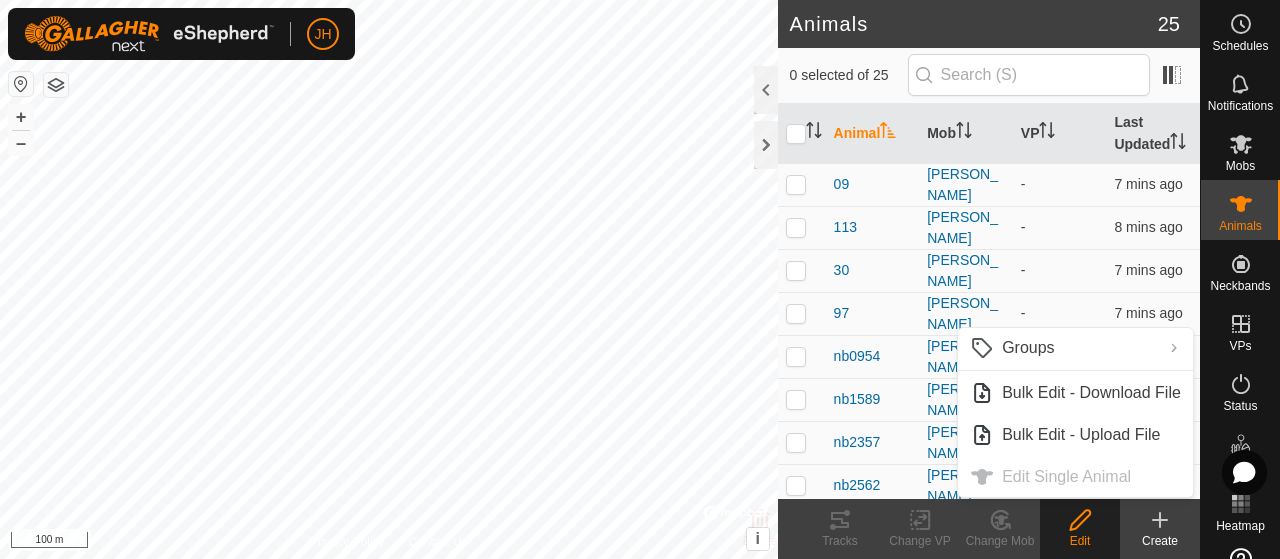 click on "Groups
HORV
replacement hfrs
PLCS
Breeding Clear Groups Manage Groups Bulk Edit - Download File Bulk Edit - Upload File Edit Single Animal" at bounding box center [1075, 412] 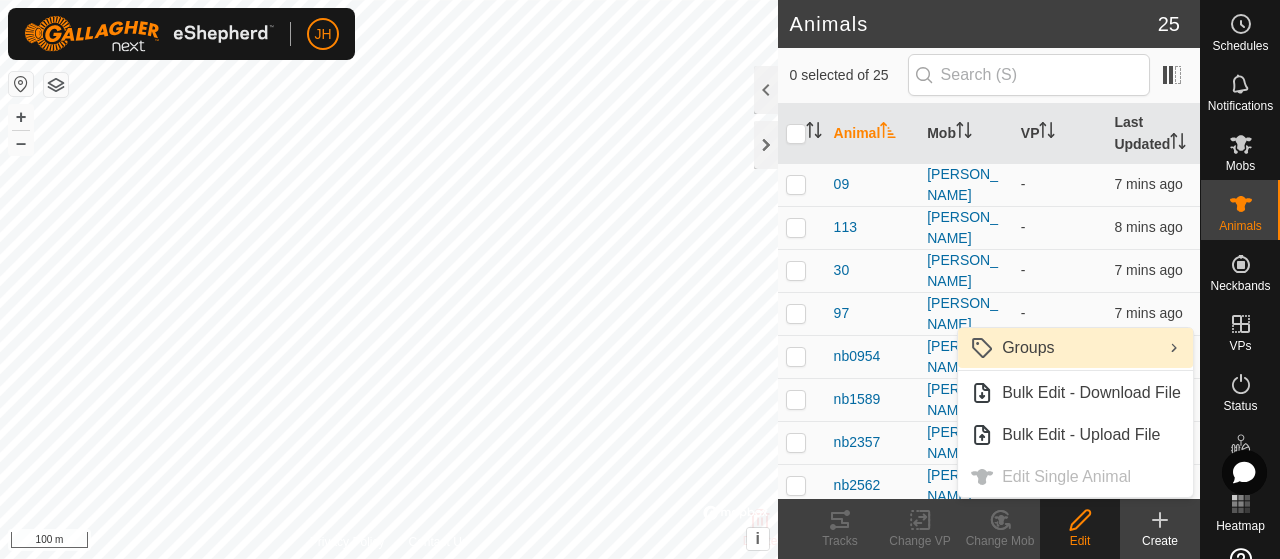click on "Groups" at bounding box center (1075, 348) 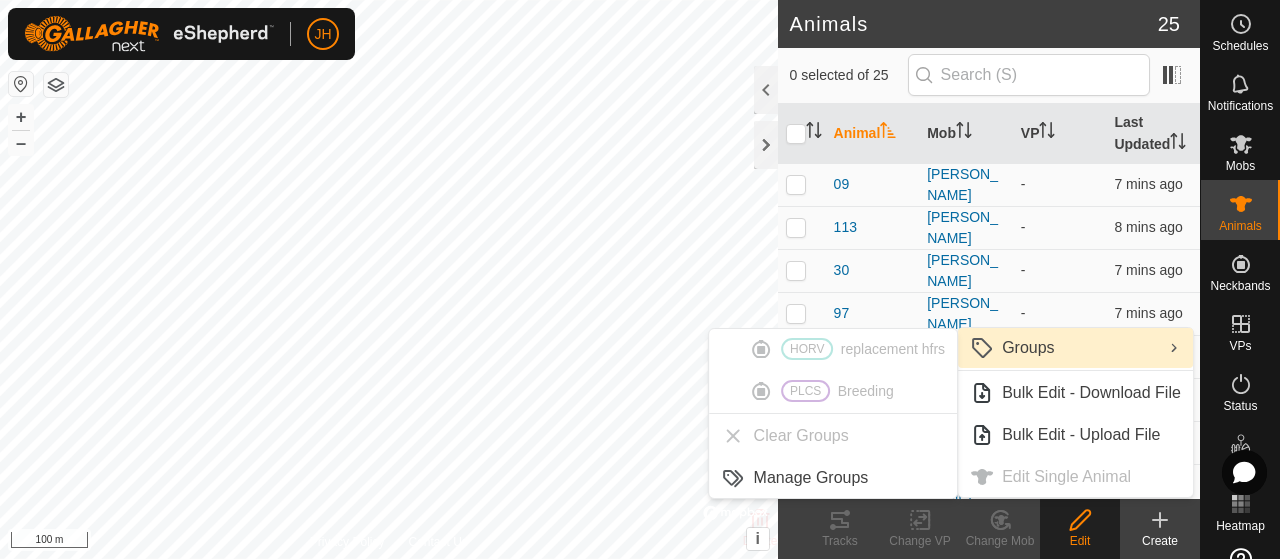 click on "Groups" at bounding box center [1075, 348] 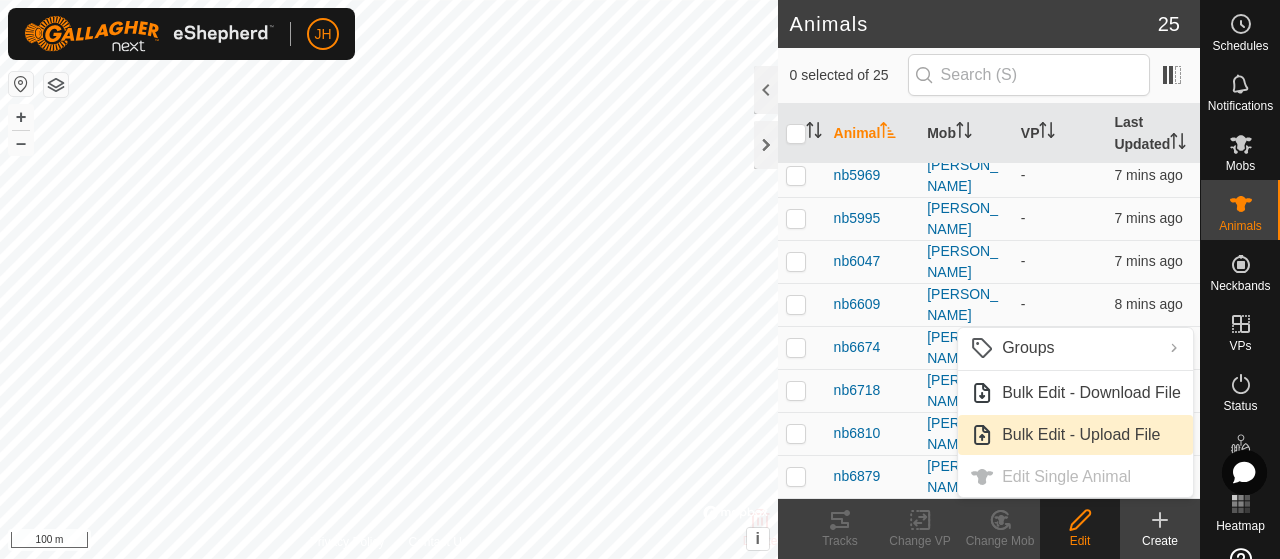 scroll, scrollTop: 600, scrollLeft: 0, axis: vertical 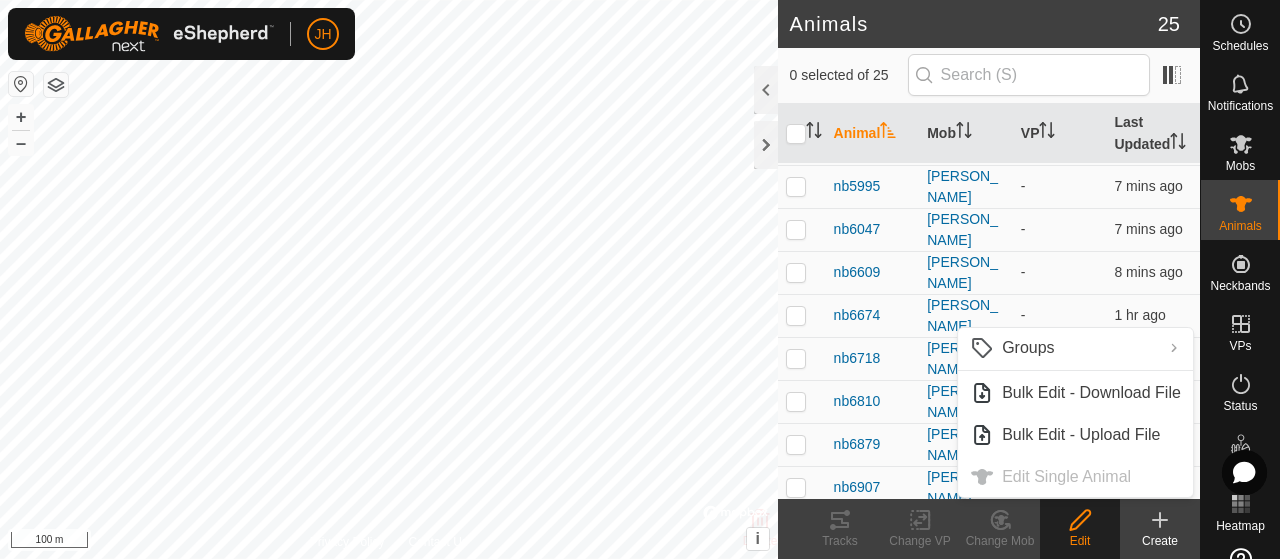 click at bounding box center [796, 401] 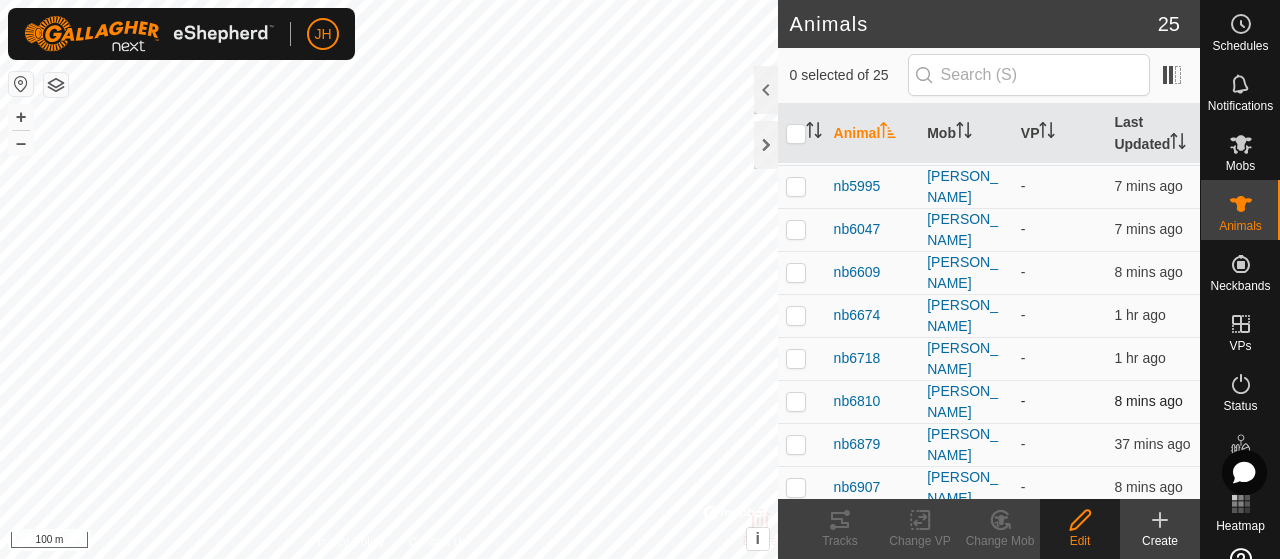 checkbox on "true" 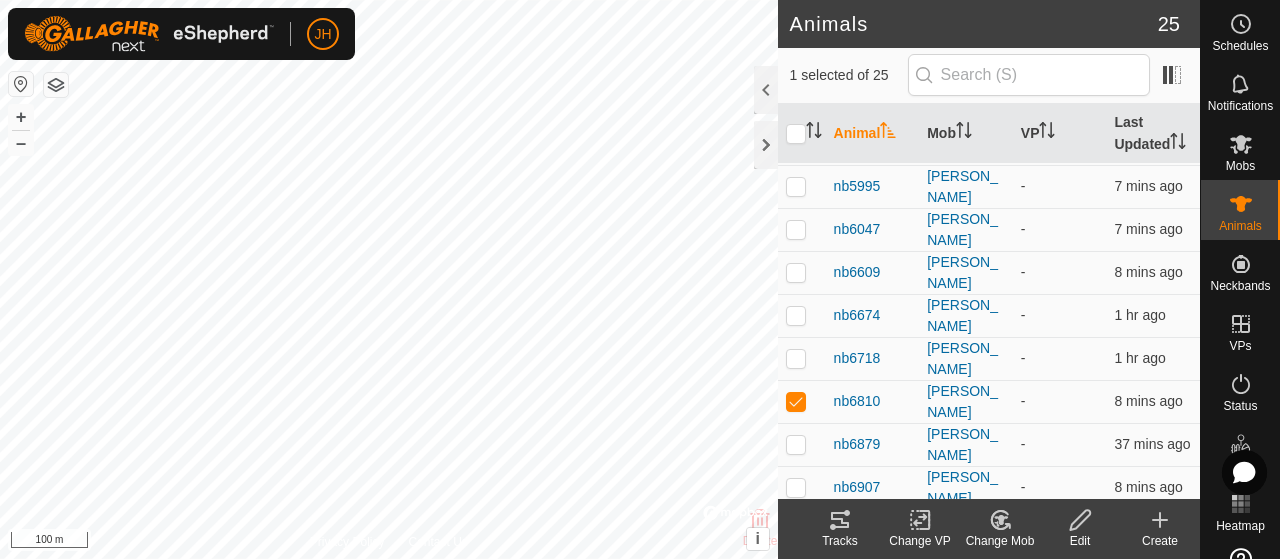 click 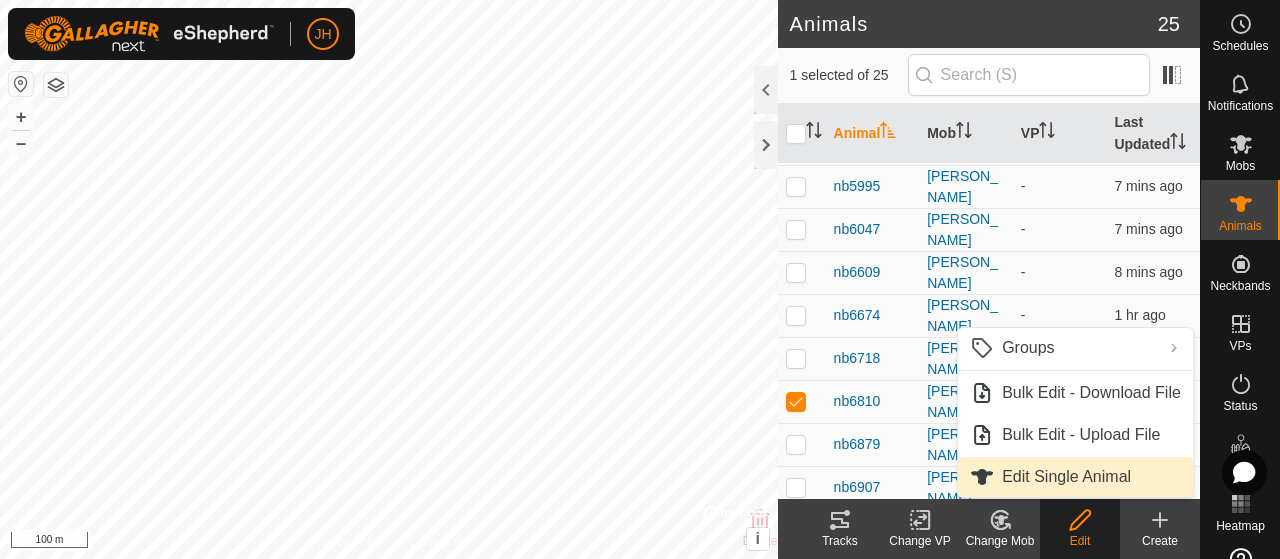 click on "Edit Single Animal" at bounding box center [1075, 477] 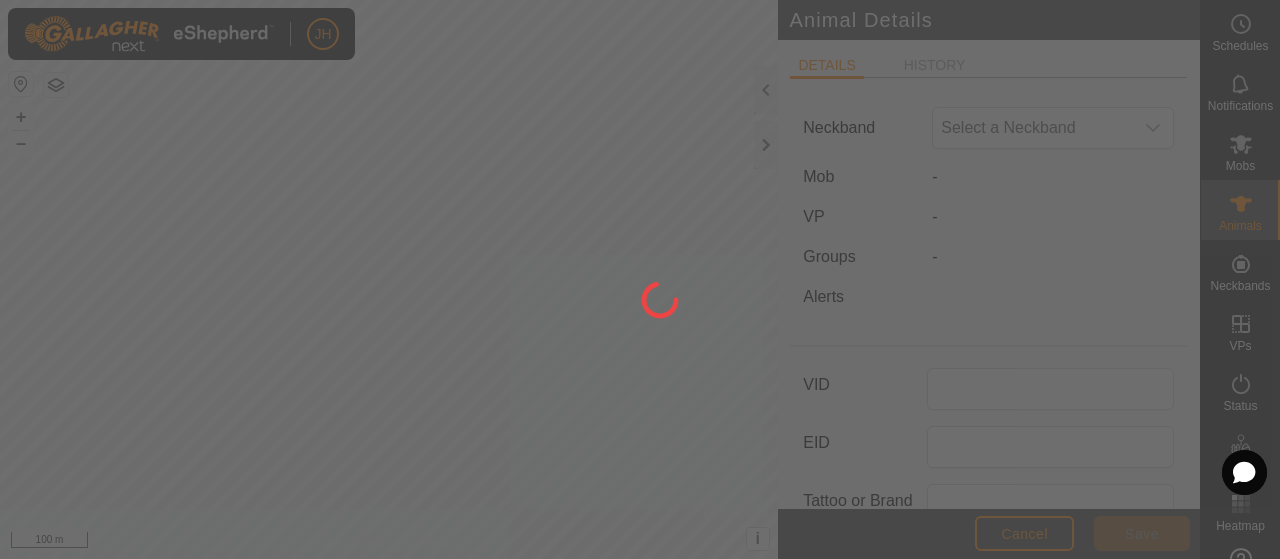 type on "nb6810" 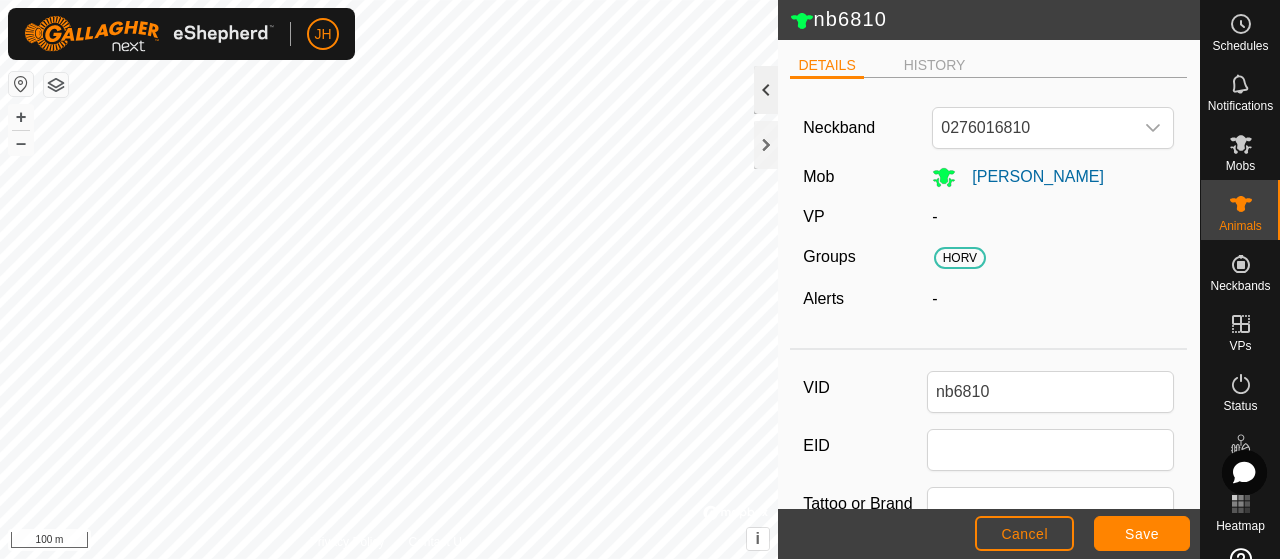 click 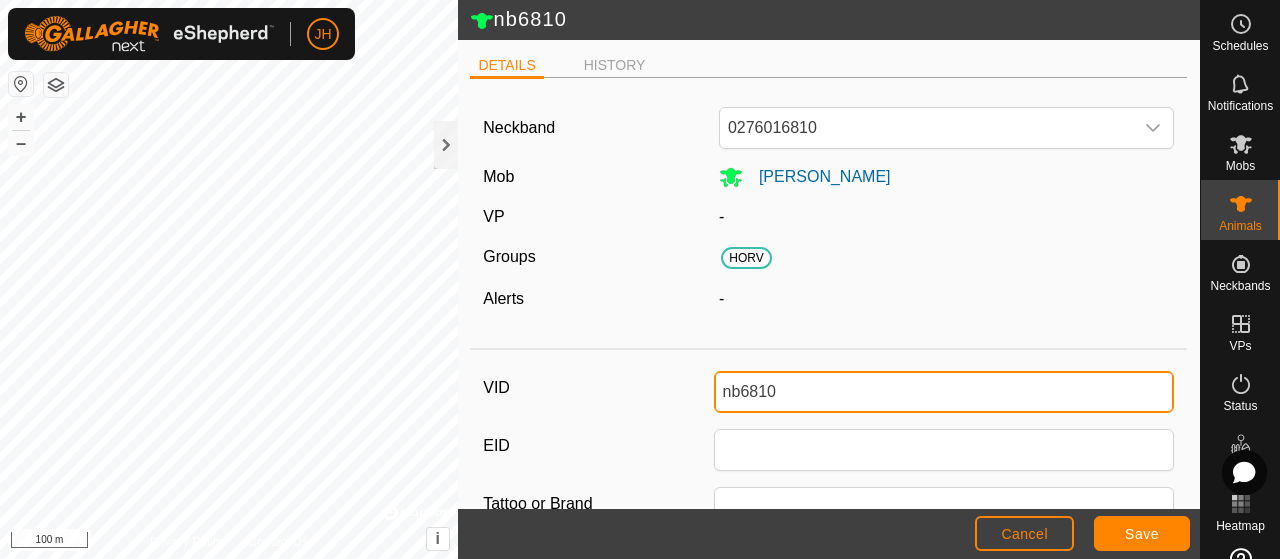 click on "nb6810" at bounding box center [944, 392] 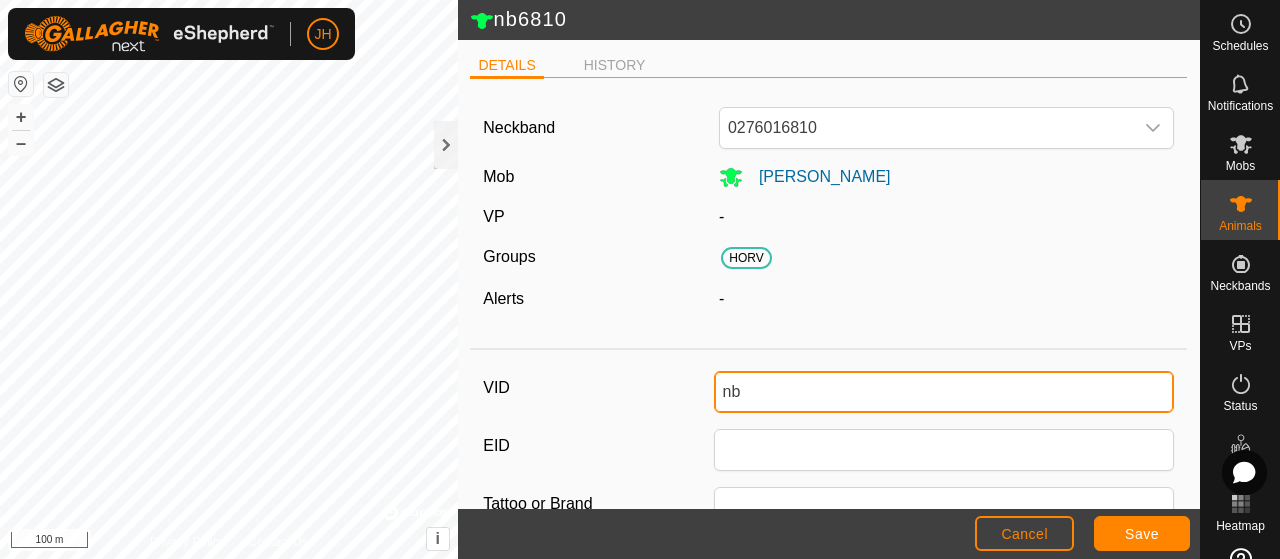 type on "n" 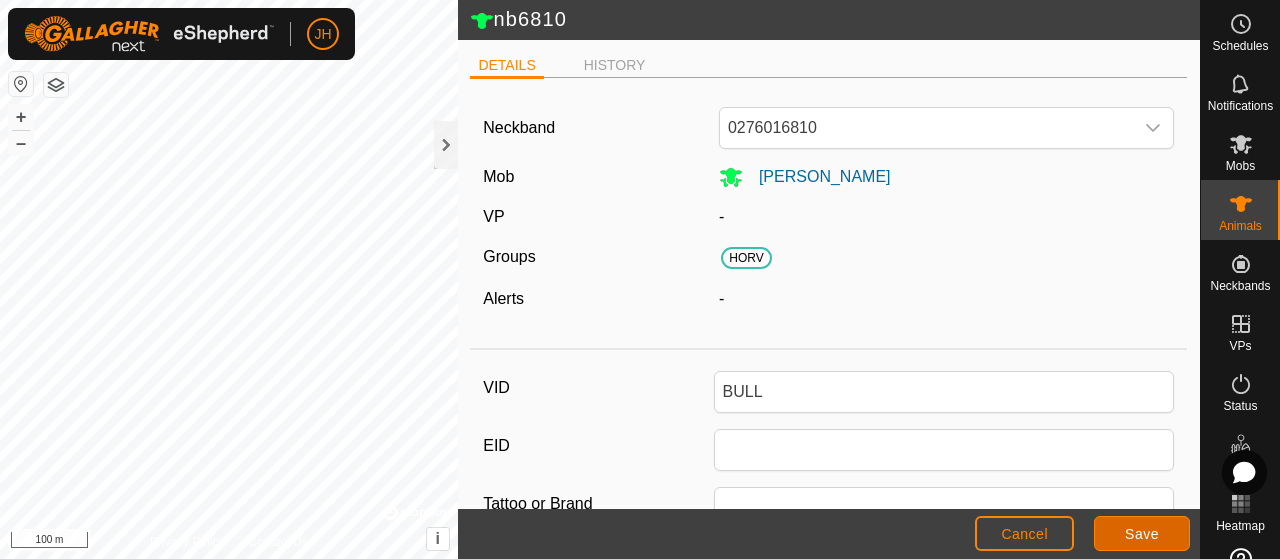 click on "Save" 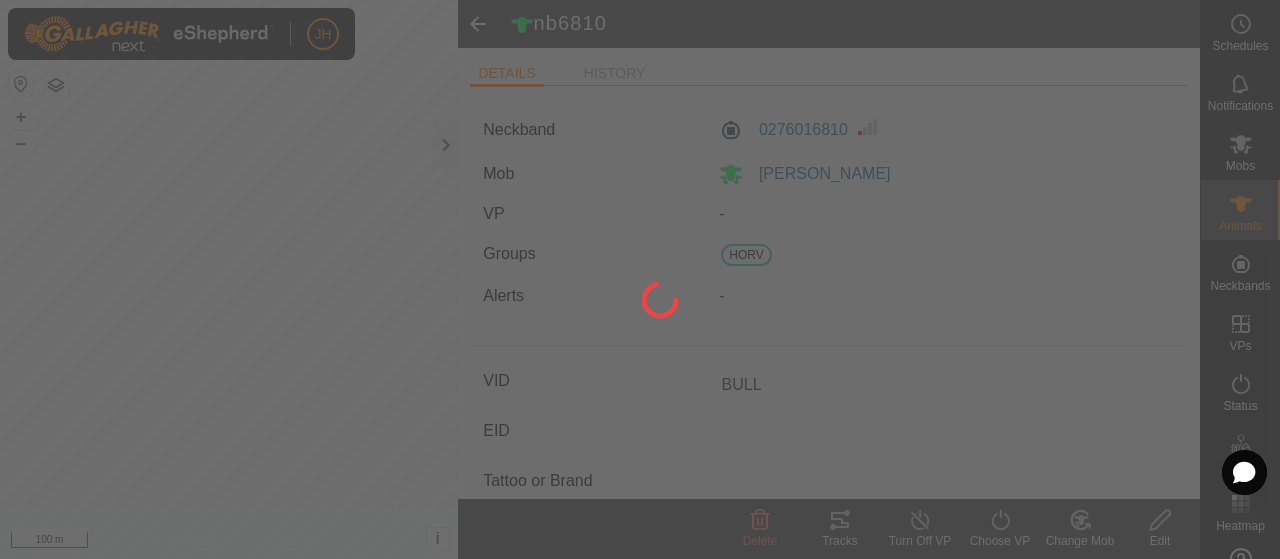type on "nb6810" 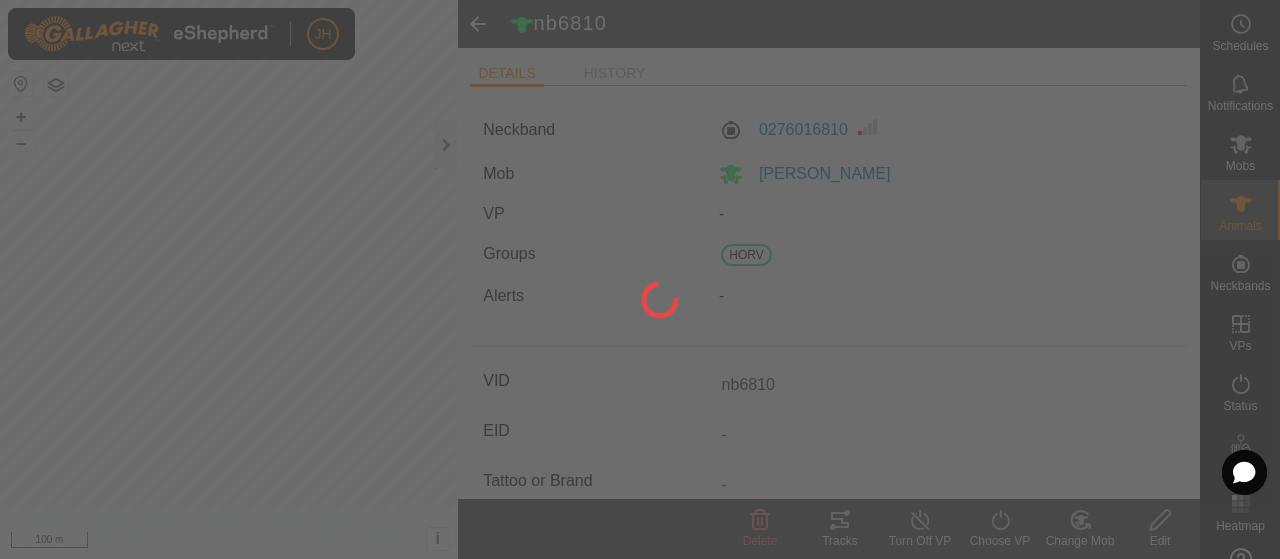 type on "BULL" 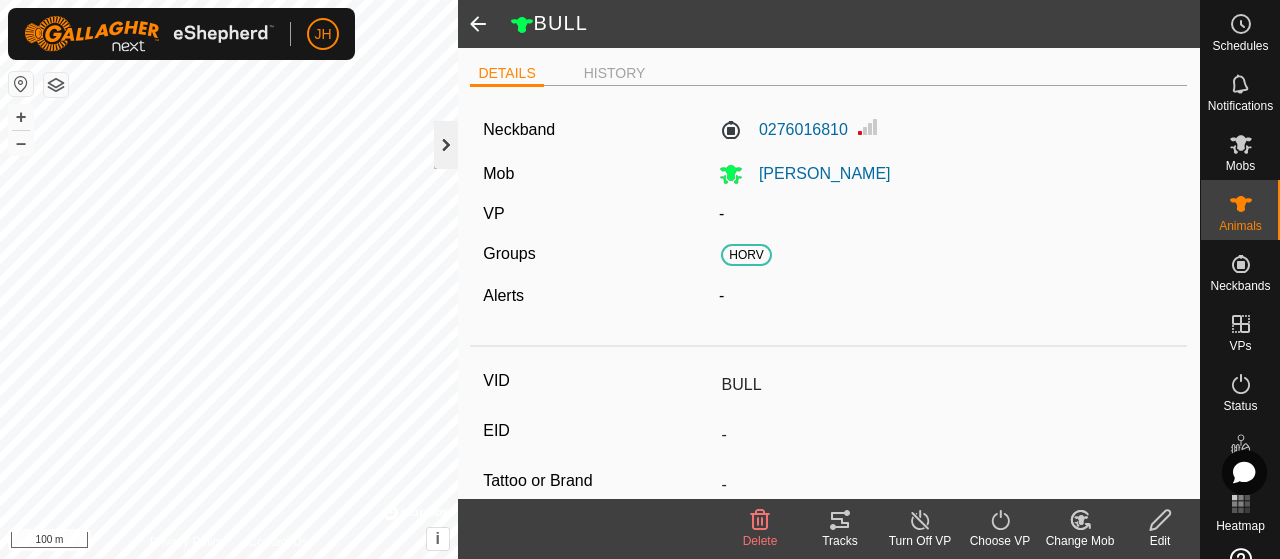 click 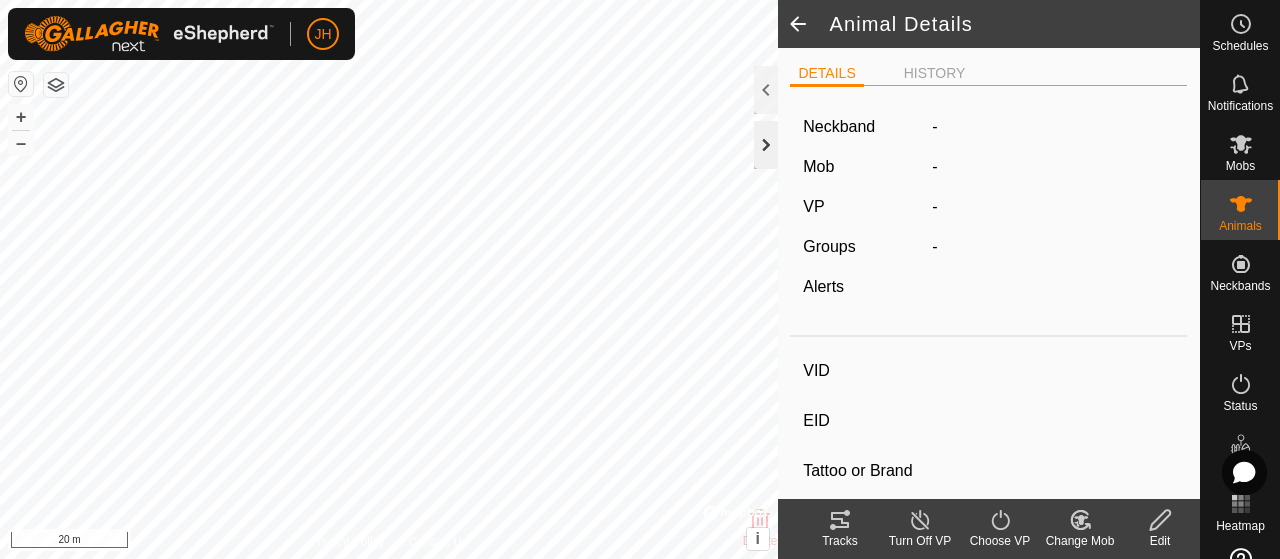 type on "nb0954" 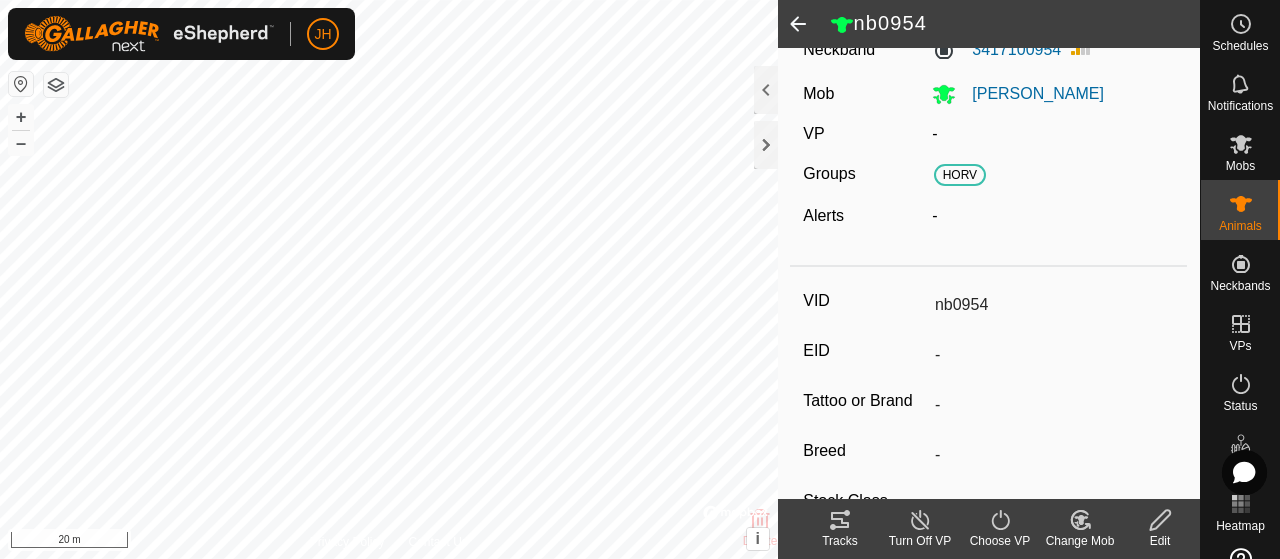 scroll, scrollTop: 0, scrollLeft: 0, axis: both 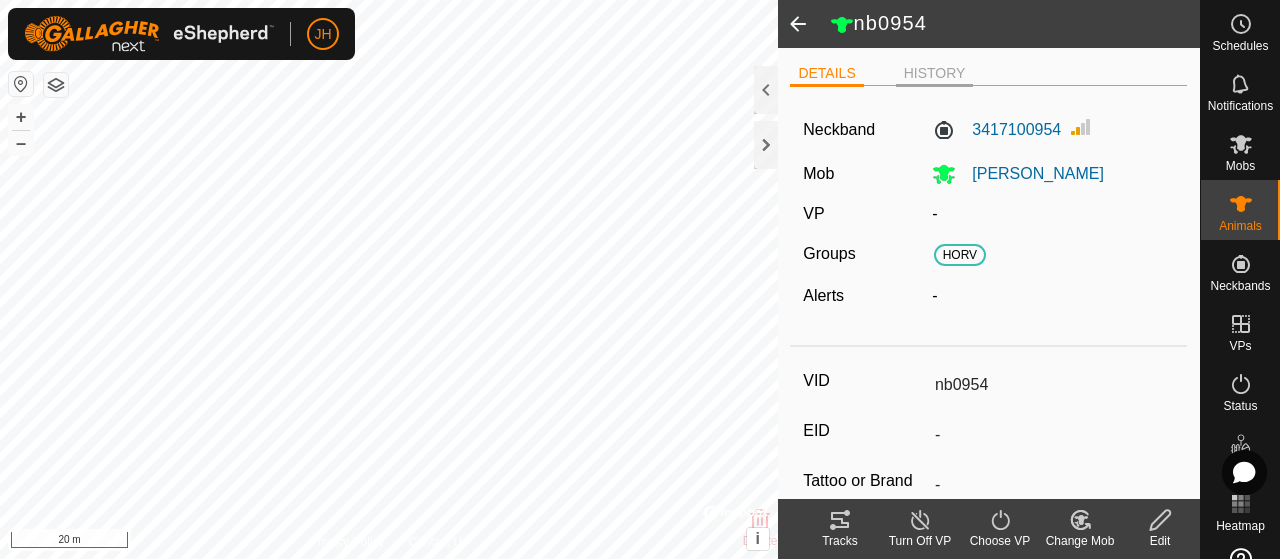 click on "HISTORY" 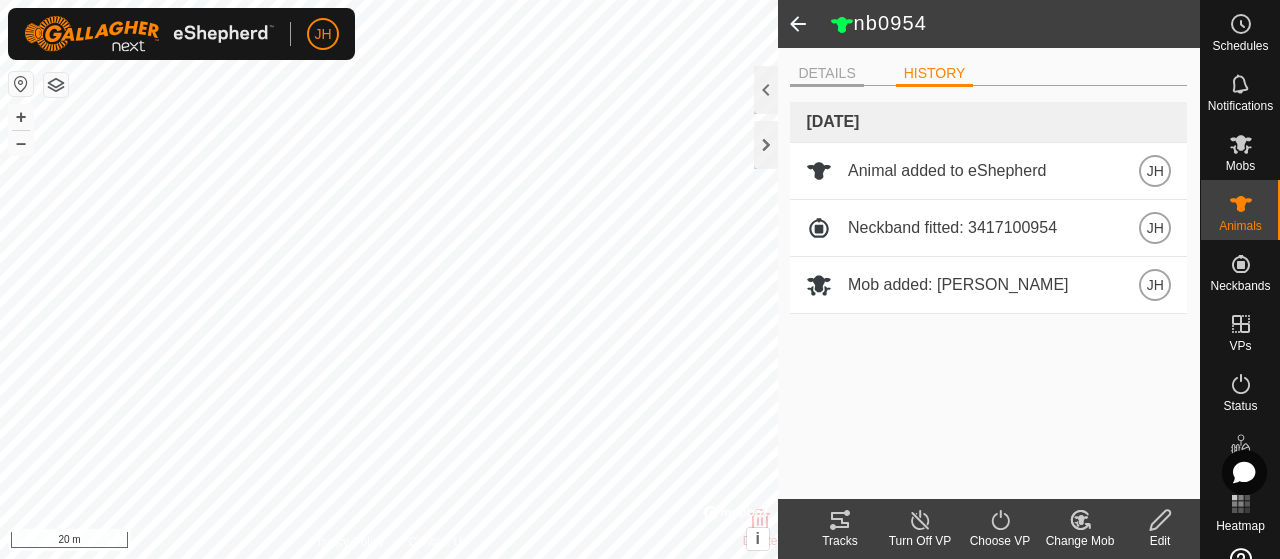 click on "DETAILS" 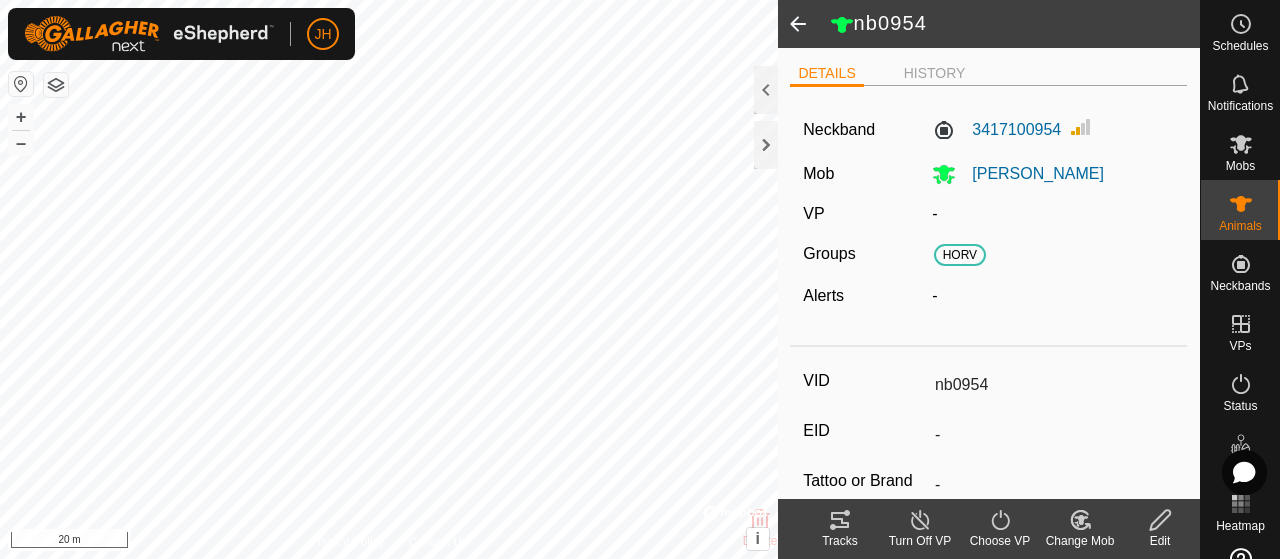click 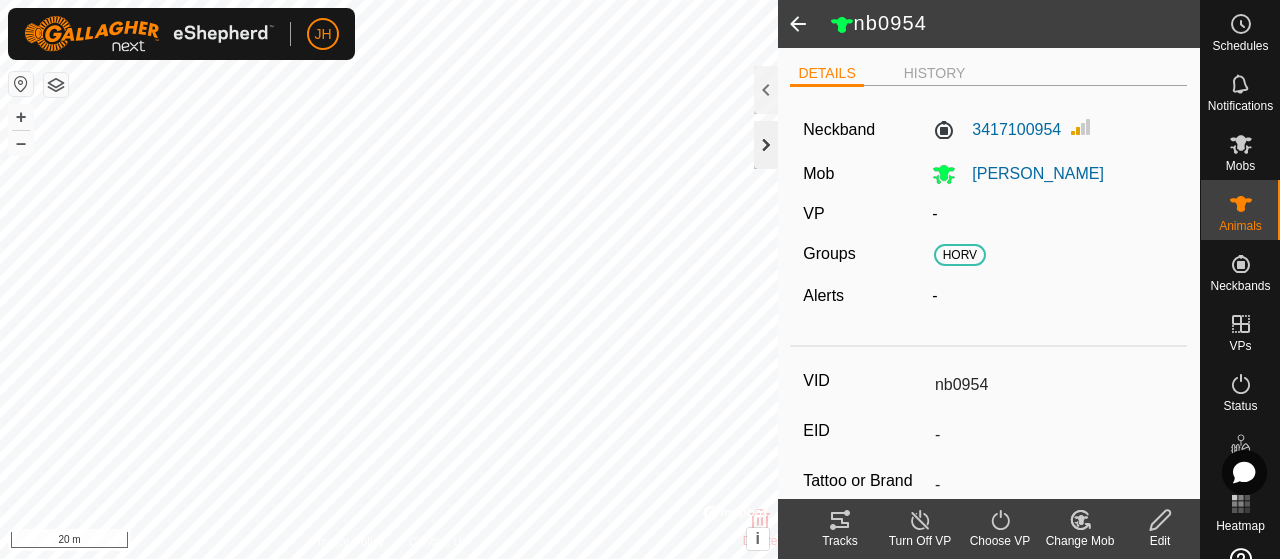 click 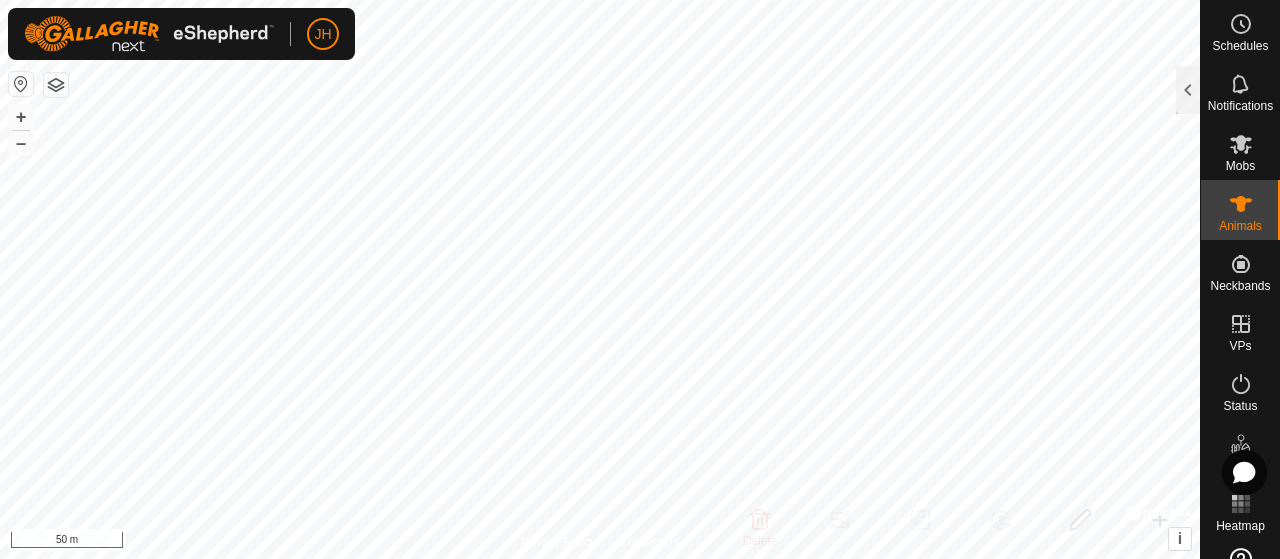 click on "JH Schedules Notifications Mobs Animals Neckbands VPs Status Infra Heatmap Help Animals 25  0 selected of 25   Animal   Mob   VP   Last Updated   09   [PERSON_NAME]   -  9 mins ago  113   [PERSON_NAME]   -  9 mins ago  30   [PERSON_NAME]   -  9 mins ago  97   [PERSON_NAME]   -  9 mins ago  BULL   [PERSON_NAME]   -  9 mins ago  nb0954   [PERSON_NAME]   -  9 mins ago  nb1589   [PERSON_NAME]   -  9 mins ago  nb2357   [PERSON_NAME]   -  9 mins ago  nb2562   [PERSON_NAME]   -  9 mins ago  nb4114   [PERSON_NAME]   -  39 mins ago  nb4395   [PERSON_NAME]   -  9 mins ago  nb4751   [PERSON_NAME]   -  2 hrs ago  nb4992   [GEOGRAPHIC_DATA]   -  9 mins ago  nb5494   [PERSON_NAME]   -  9 mins ago  nb5969   [GEOGRAPHIC_DATA]   -  9 mins ago  nb5995   [PERSON_NAME]   -  9 mins ago  nb6047   [PERSON_NAME]   -  9 mins ago  nb6609   [PERSON_NAME]   -  9 mins ago  nb6674   [PERSON_NAME]   -  1 hr ago  nb6718   [PERSON_NAME]   -  1 hr ago  nb6879   [PERSON_NAME]   -  39 mins ago  nb6907   [PERSON_NAME]   -  9 mins ago  nb7269   [PERSON_NAME]   -  9 mins ago  nb7884   [PERSON_NAME]   -  1 hr ago  nb8324   [PERSON_NAME]   -  9 mins ago Delete  Tracks   Change VP   Change Mob" at bounding box center [640, 279] 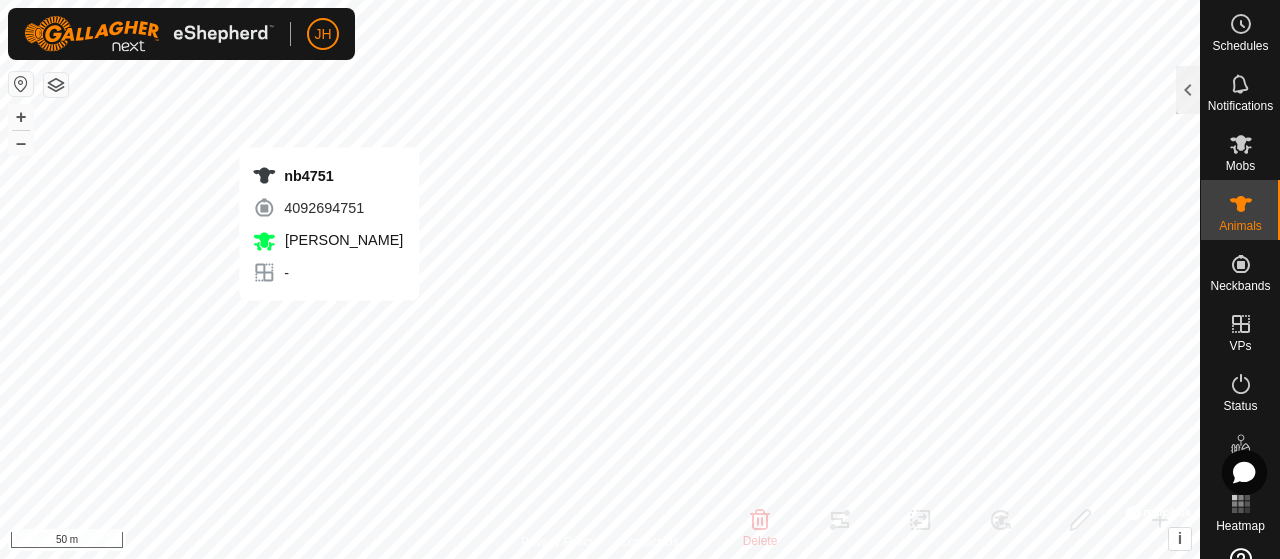 checkbox on "false" 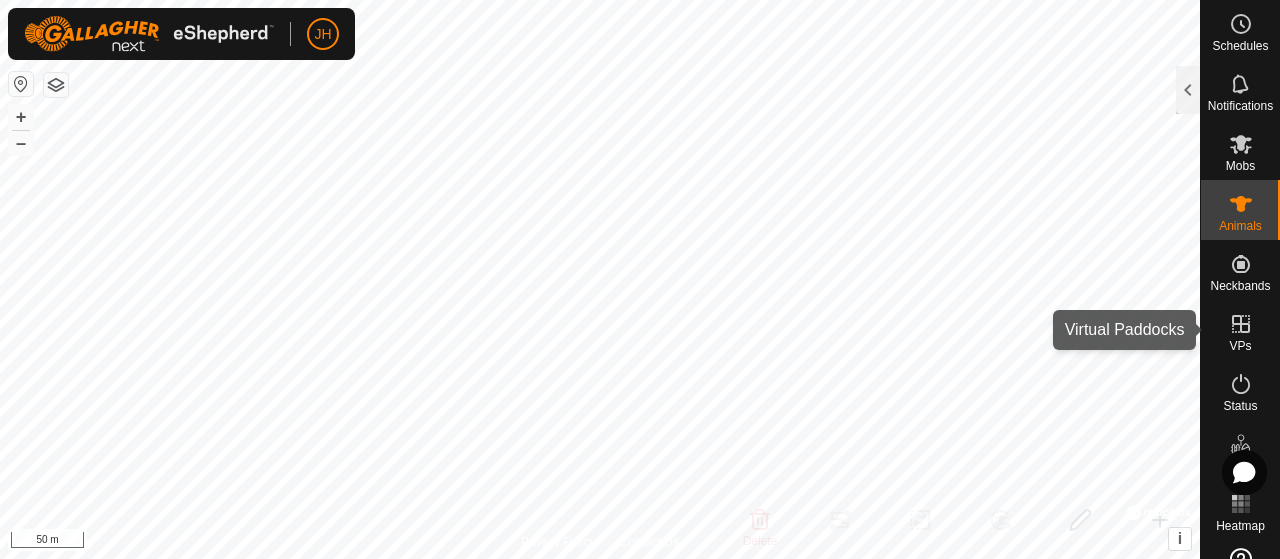 click 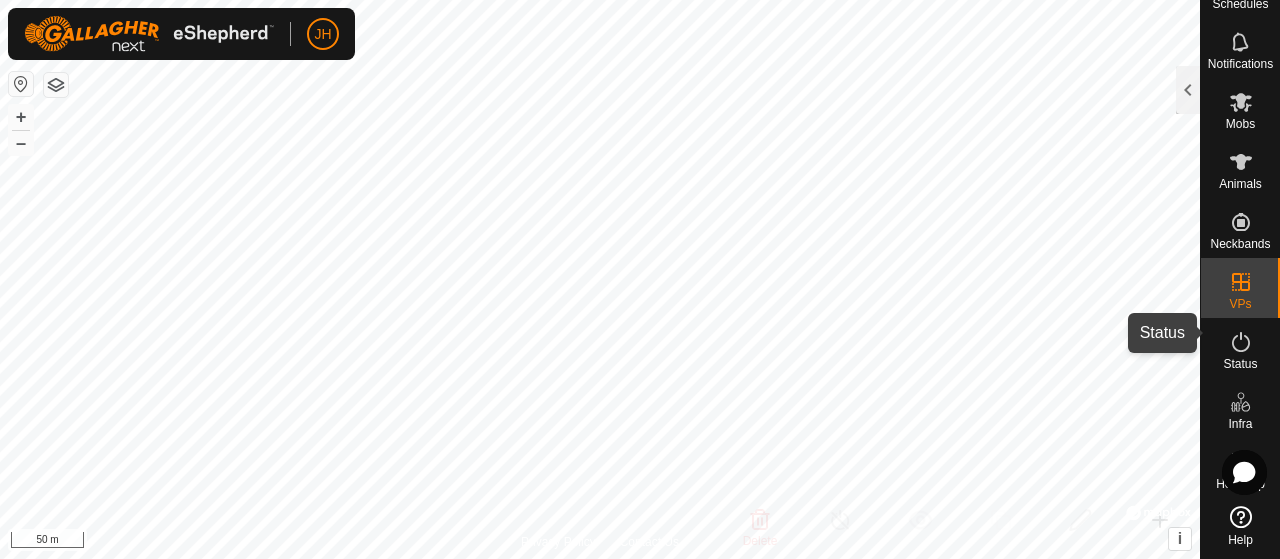 scroll, scrollTop: 0, scrollLeft: 0, axis: both 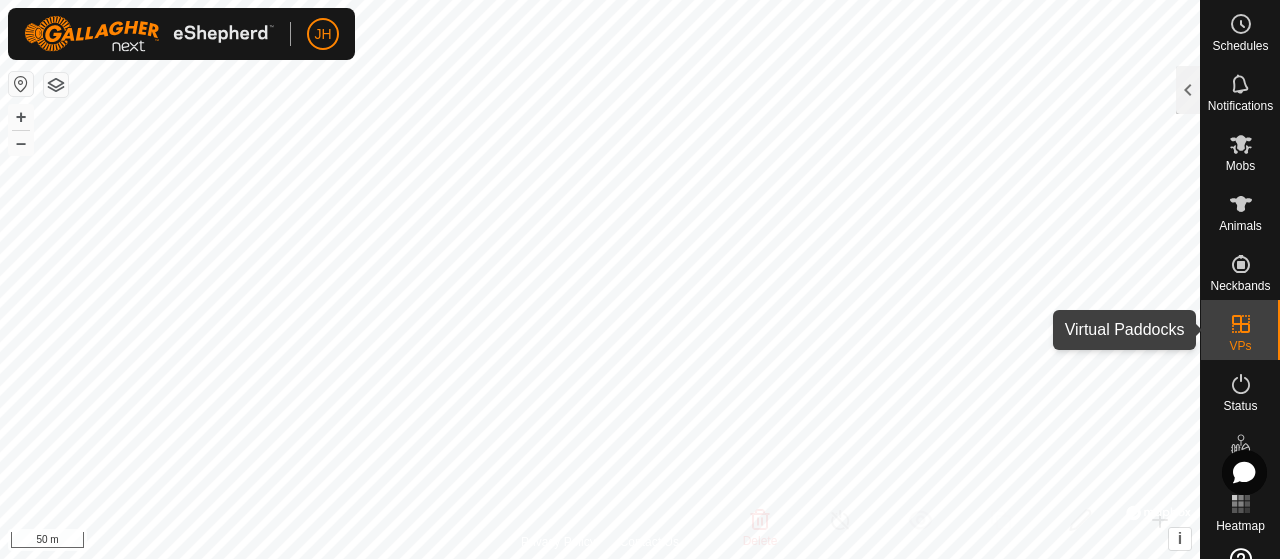 click 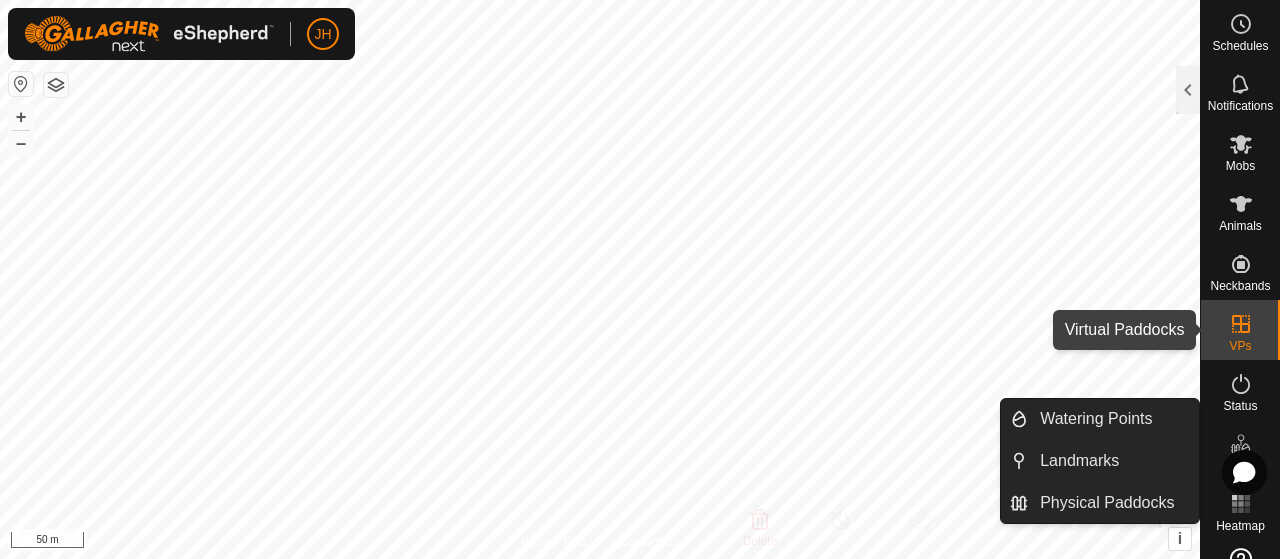 click on "VPs" at bounding box center [1240, 346] 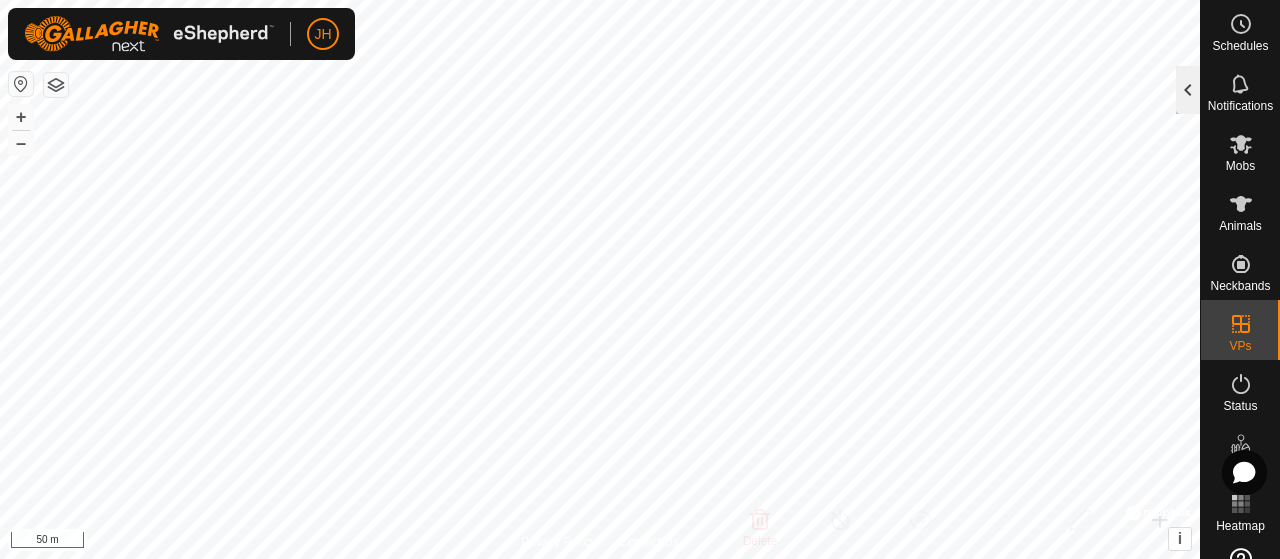click 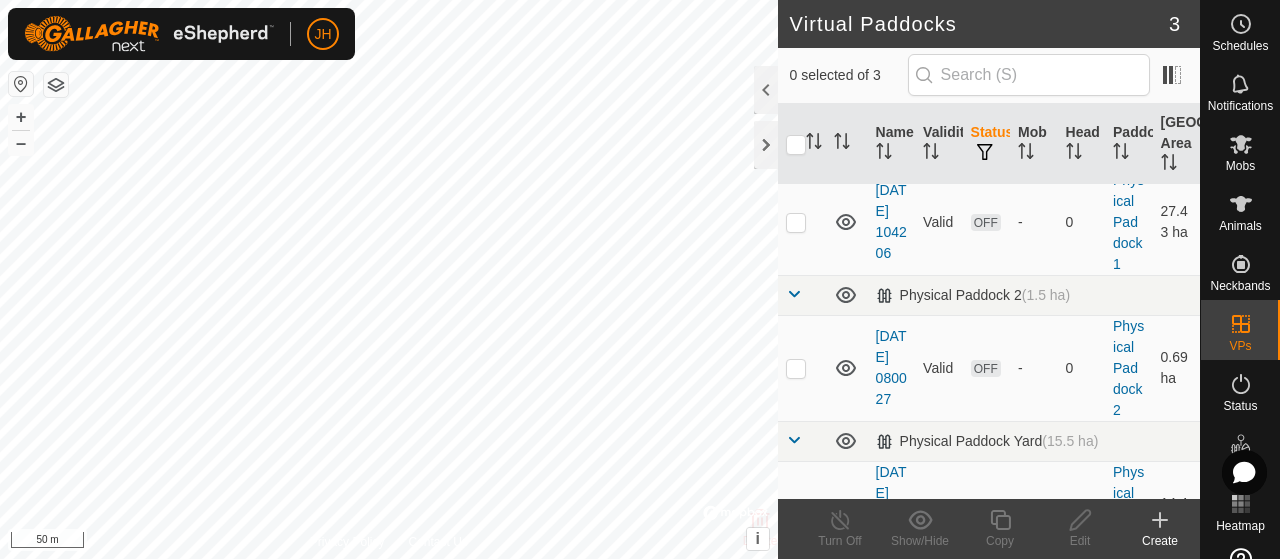 scroll, scrollTop: 100, scrollLeft: 0, axis: vertical 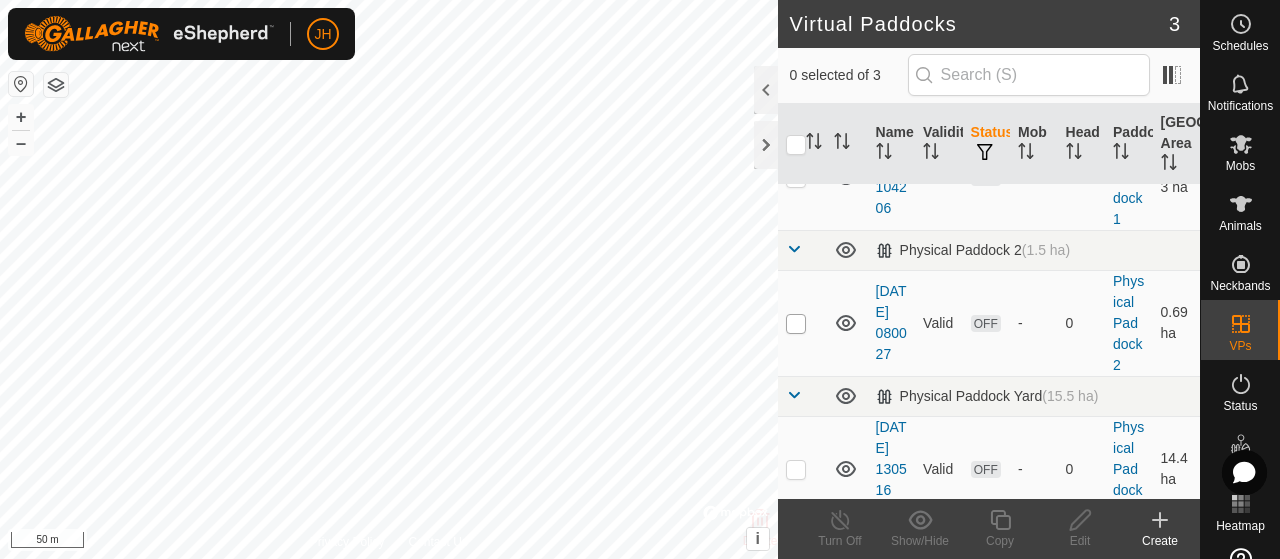 click at bounding box center (796, 324) 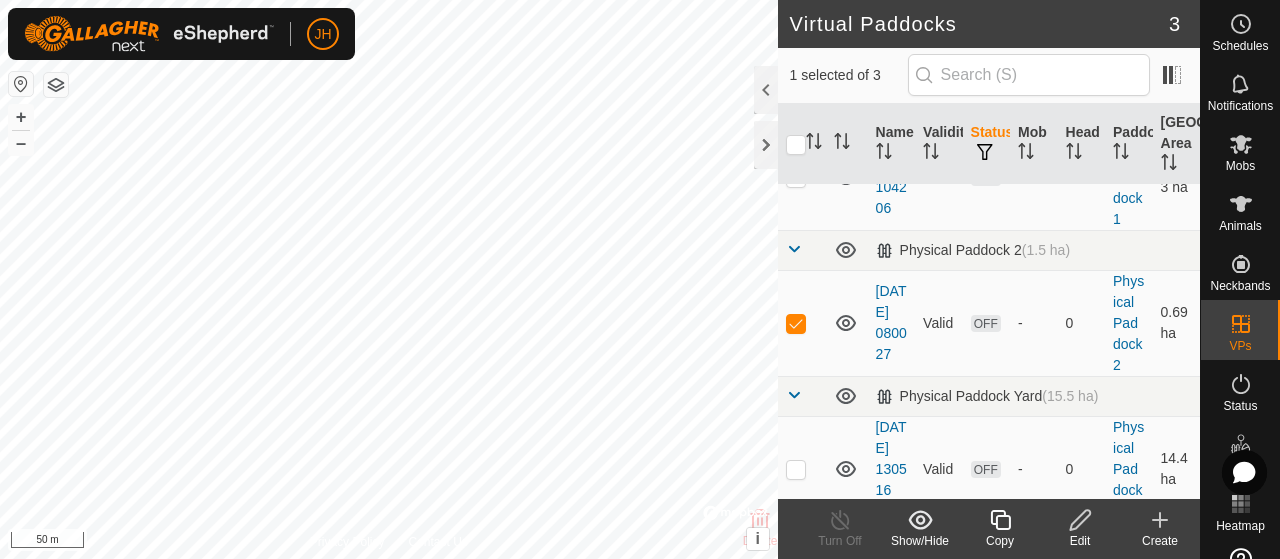 click 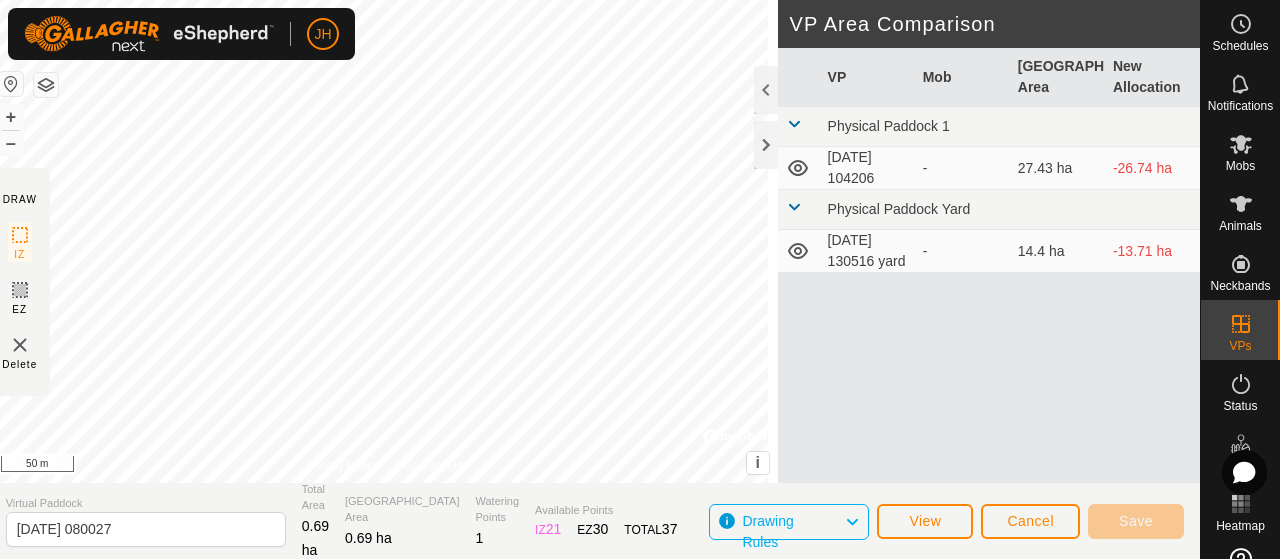 click 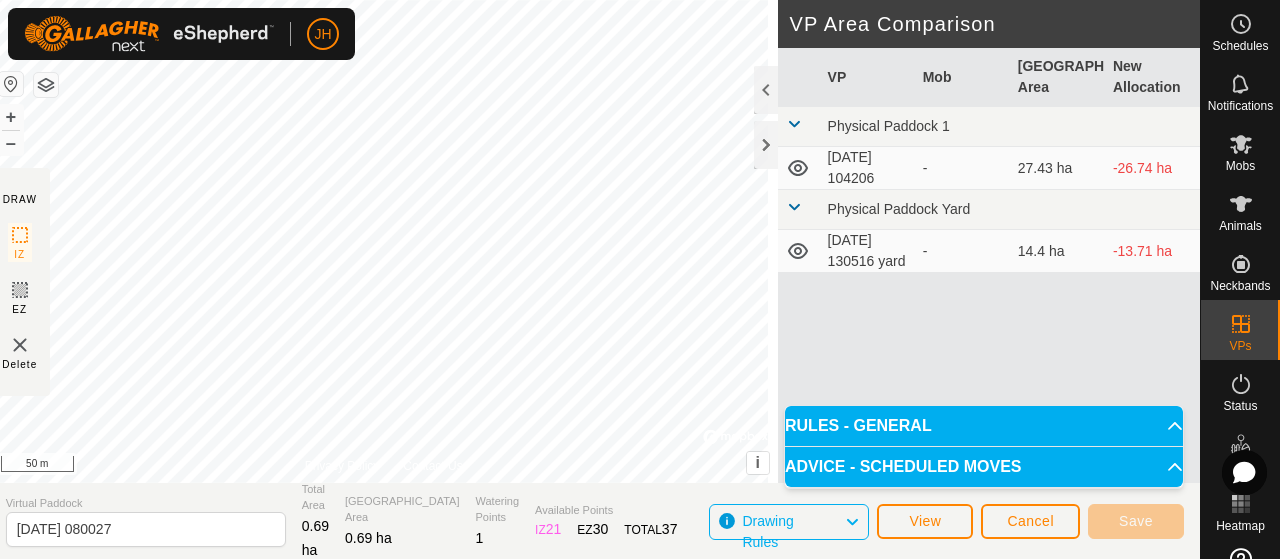 click 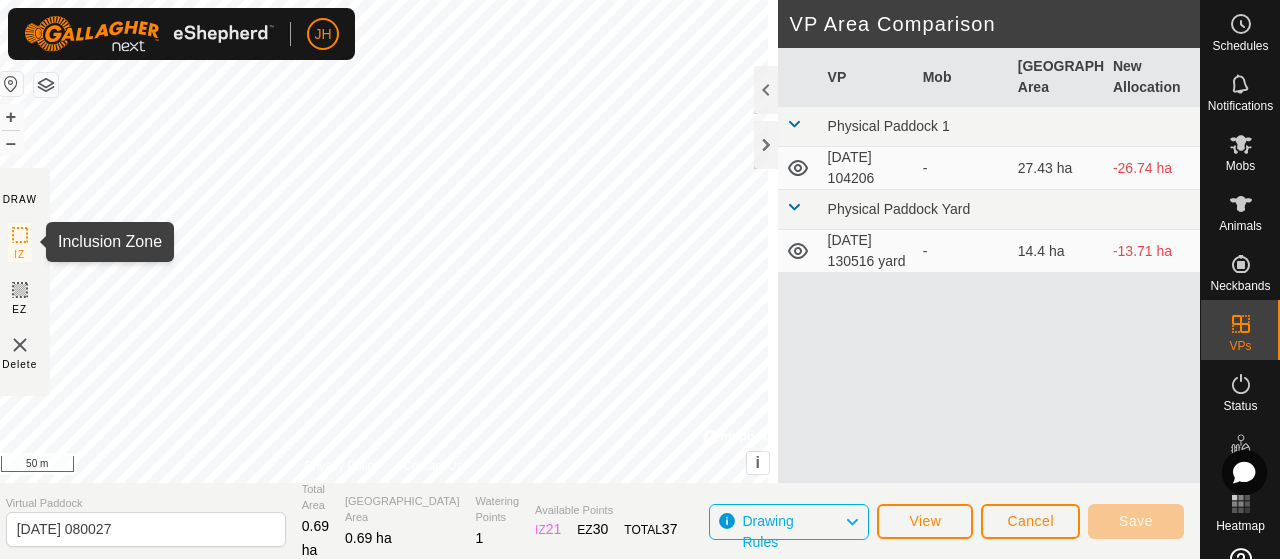 click 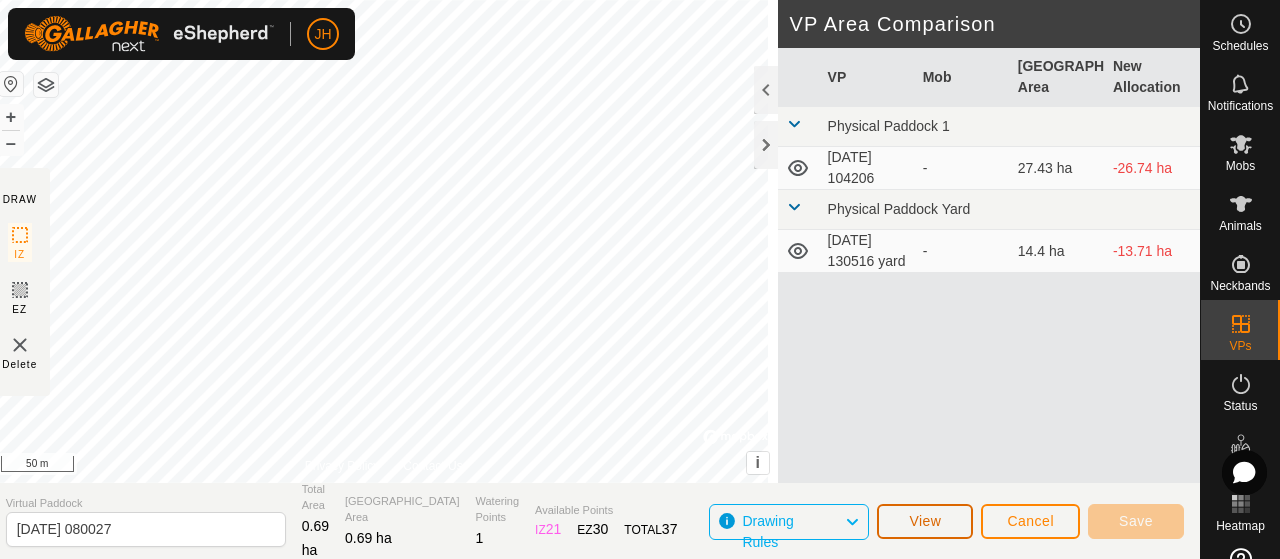 click on "View" 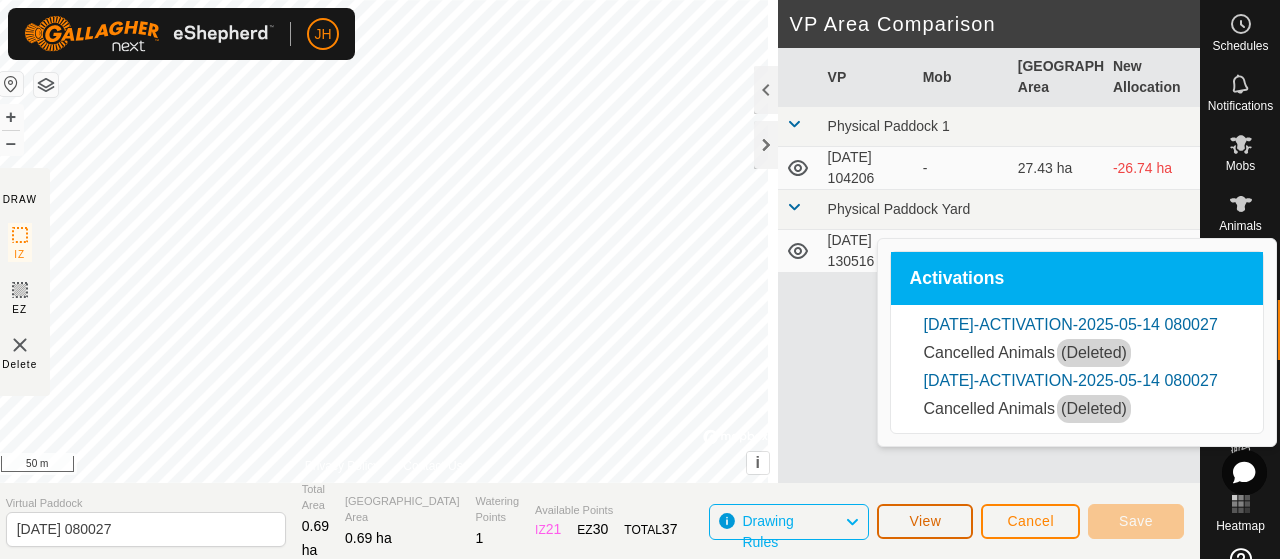 click on "View" 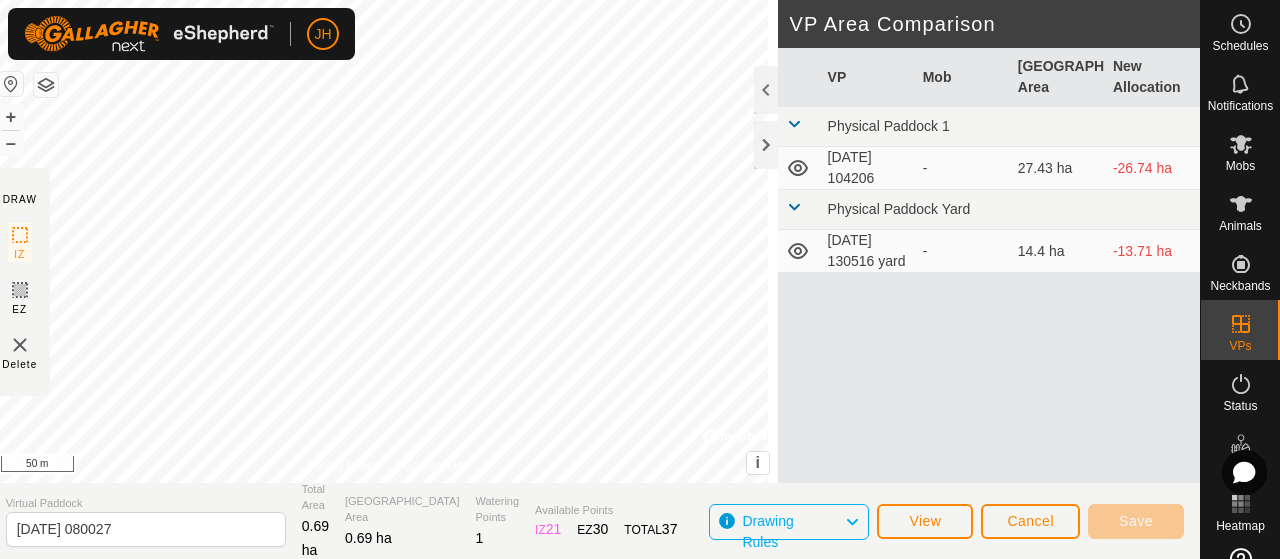 click at bounding box center (794, 124) 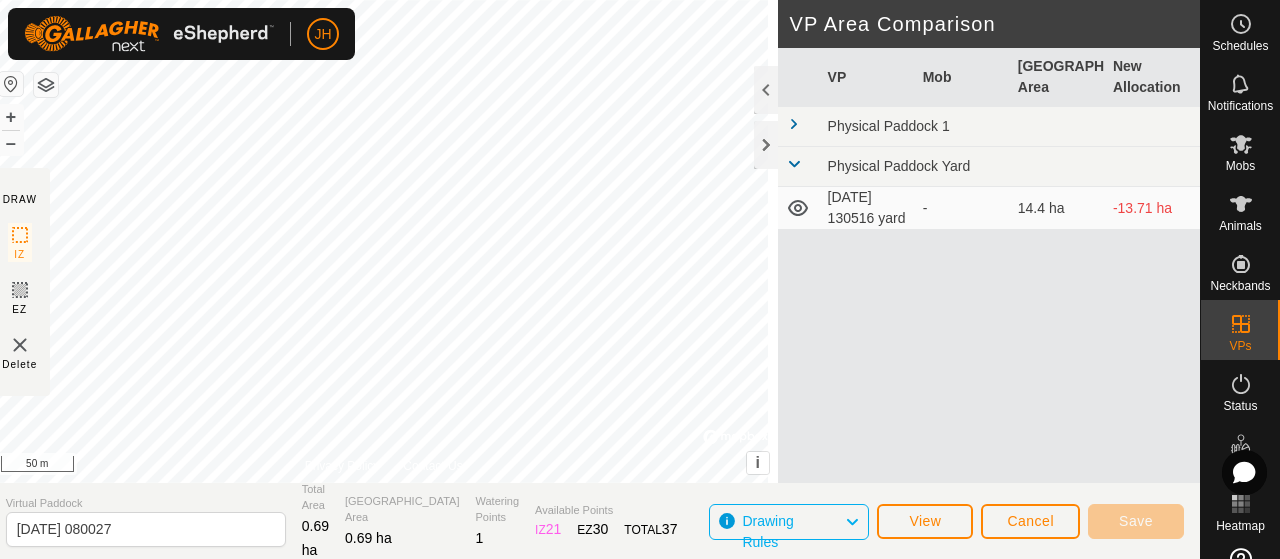 click at bounding box center [794, 124] 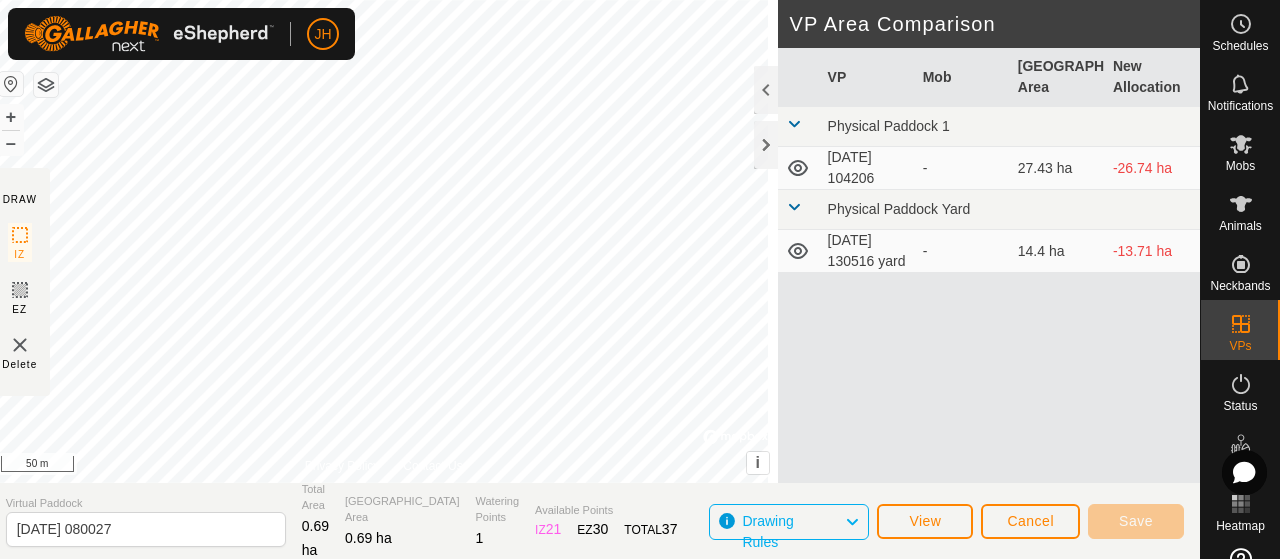 click on "DRAW" 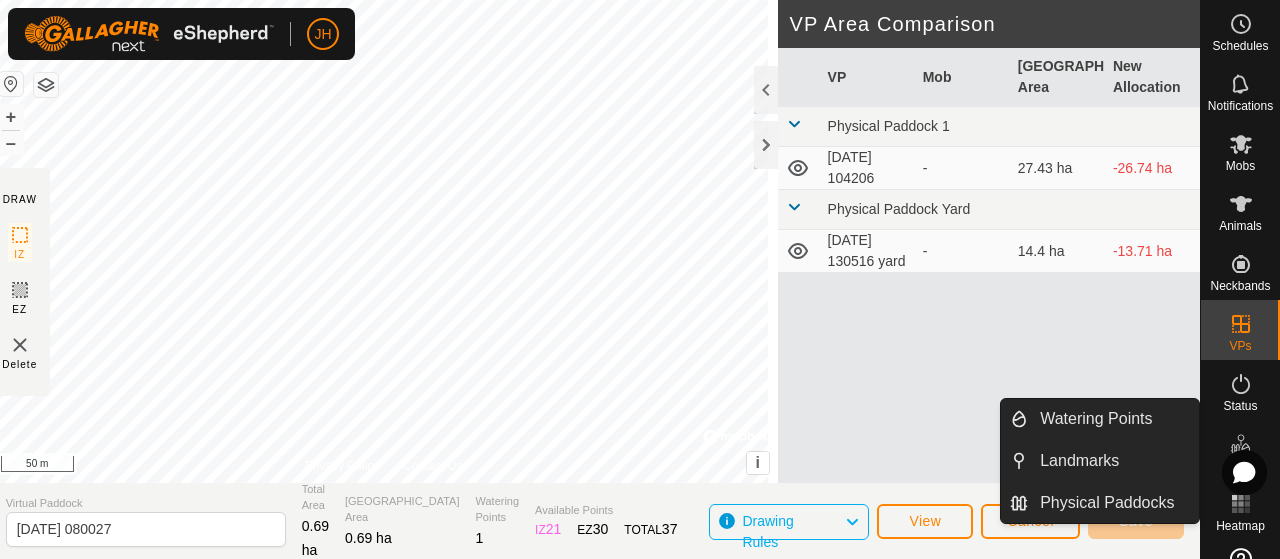 click 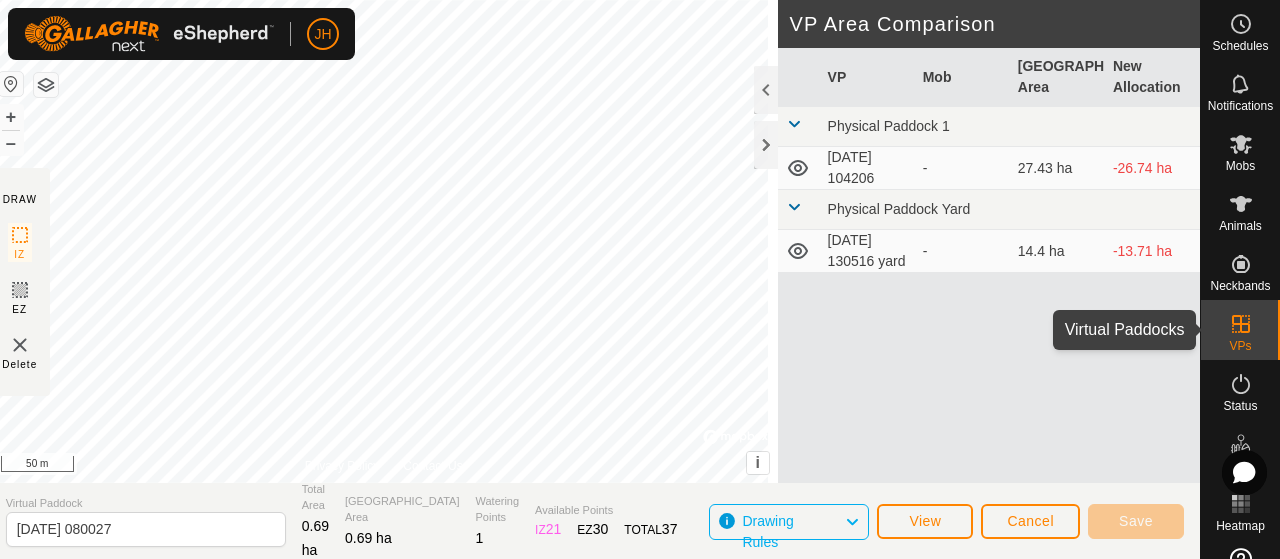 click at bounding box center [1241, 324] 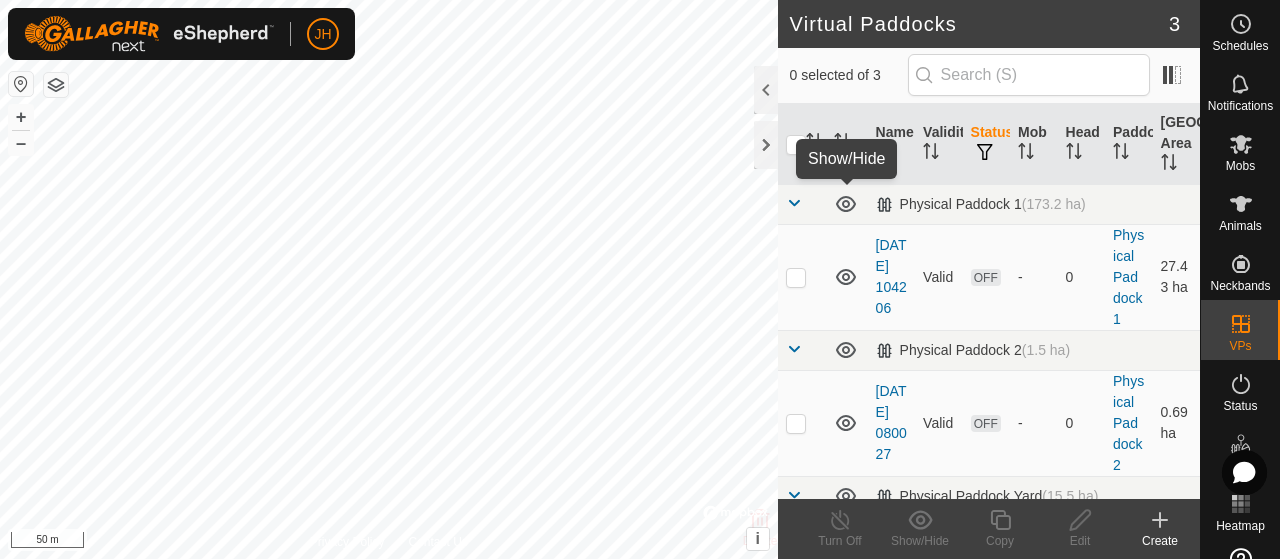 click 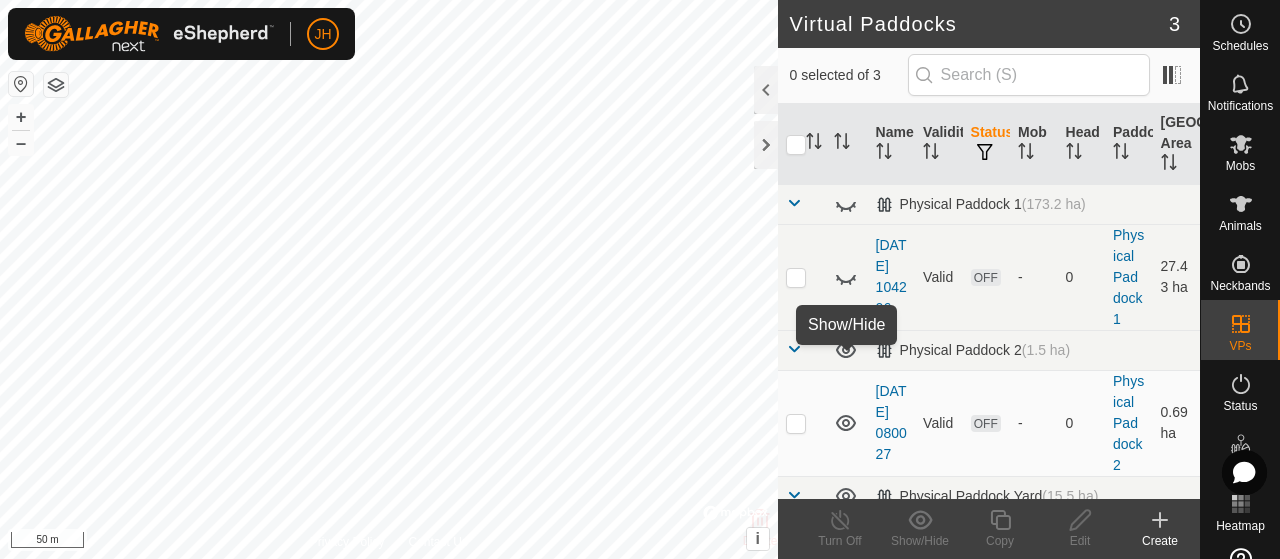 click 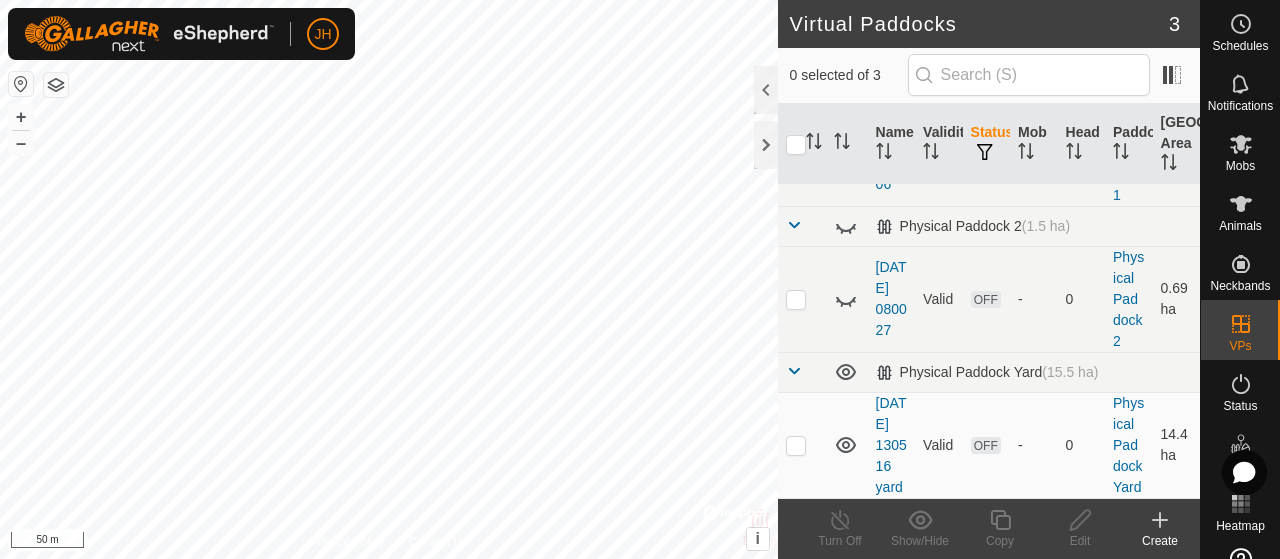 scroll, scrollTop: 204, scrollLeft: 0, axis: vertical 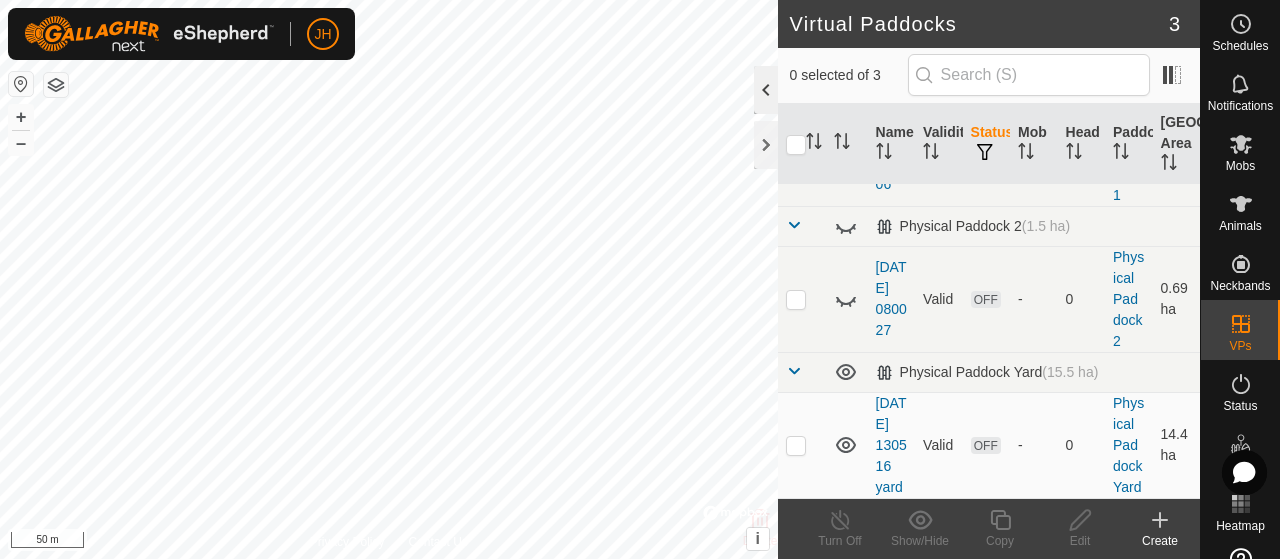 click 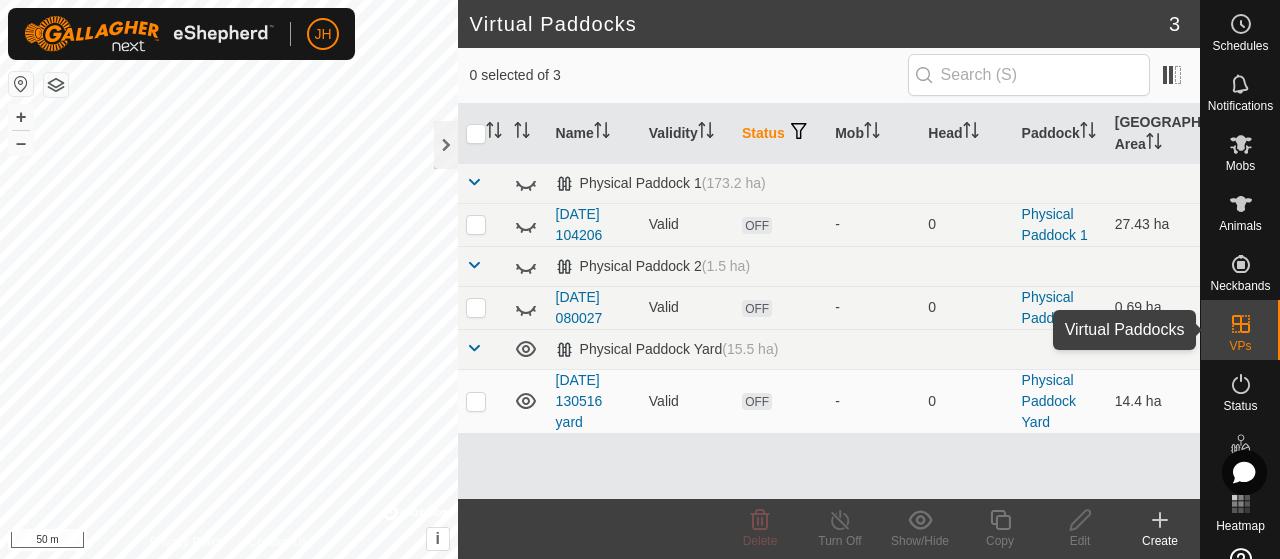 click 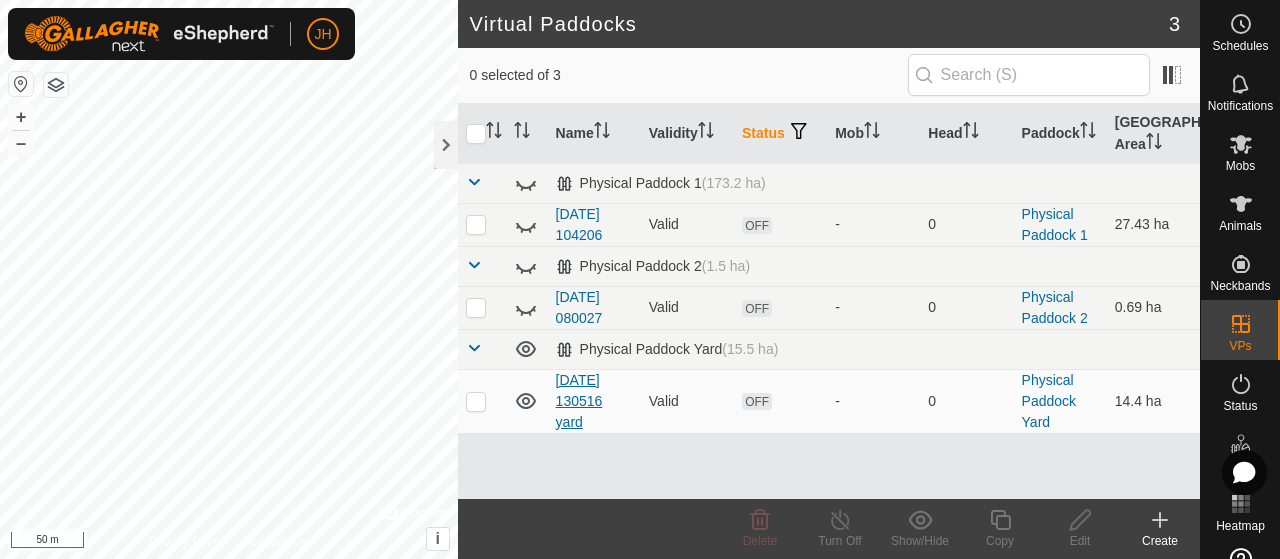 click on "[DATE] 130516 yard" at bounding box center [579, 401] 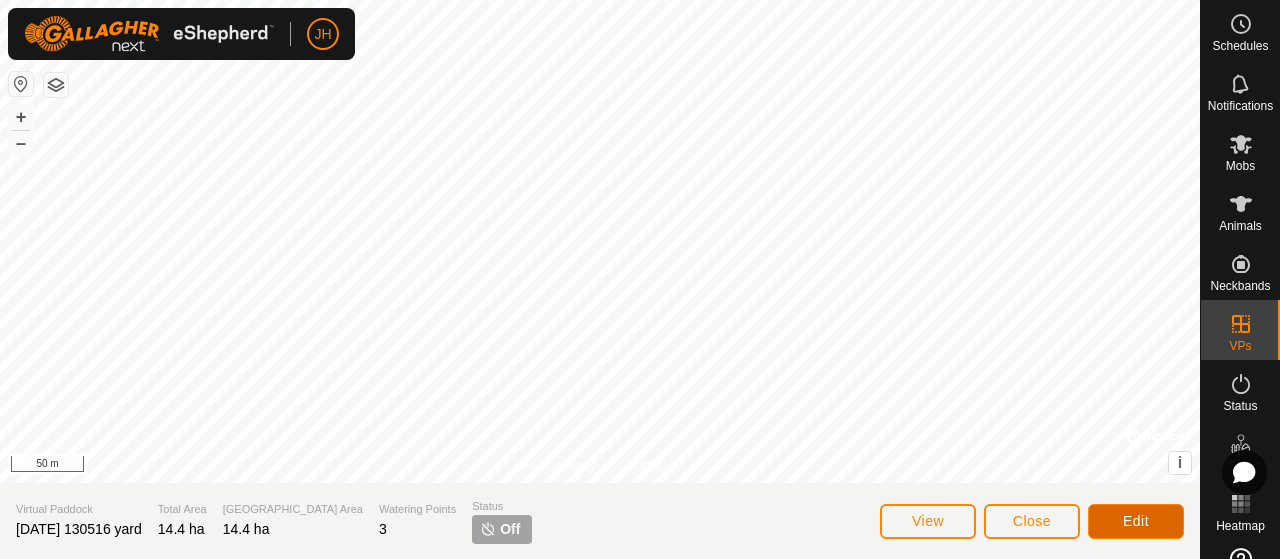 click on "Edit" 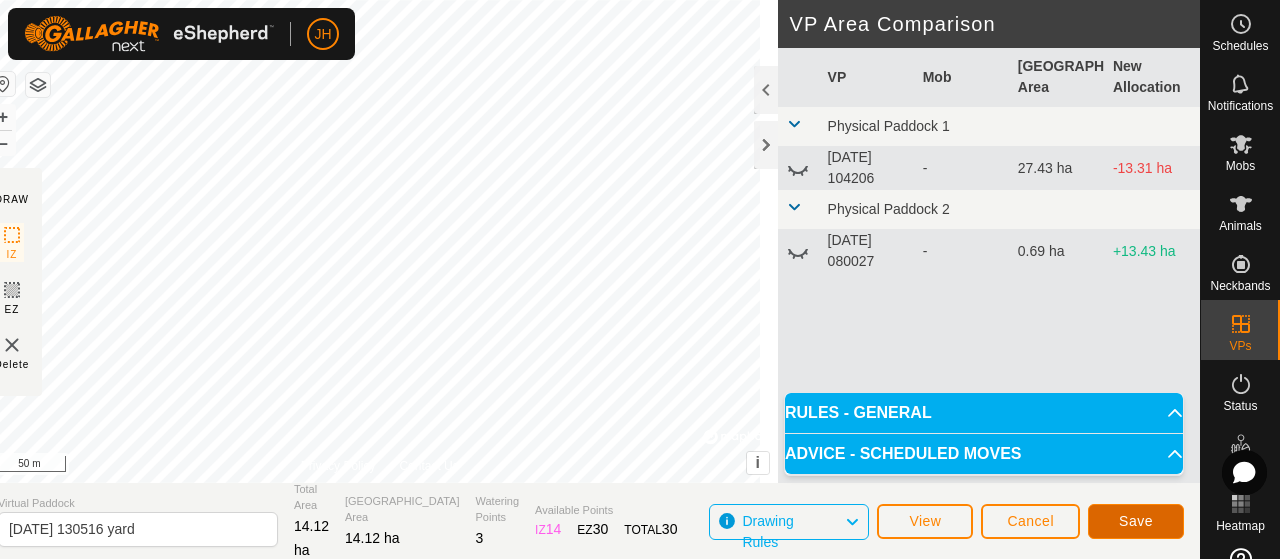 click on "Save" 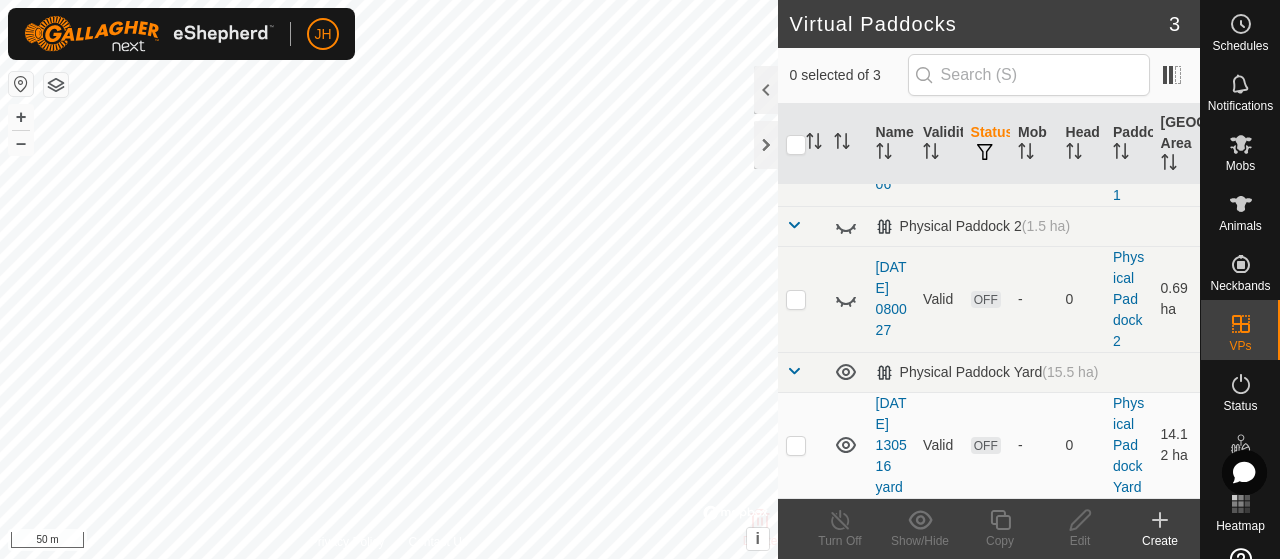 scroll, scrollTop: 204, scrollLeft: 0, axis: vertical 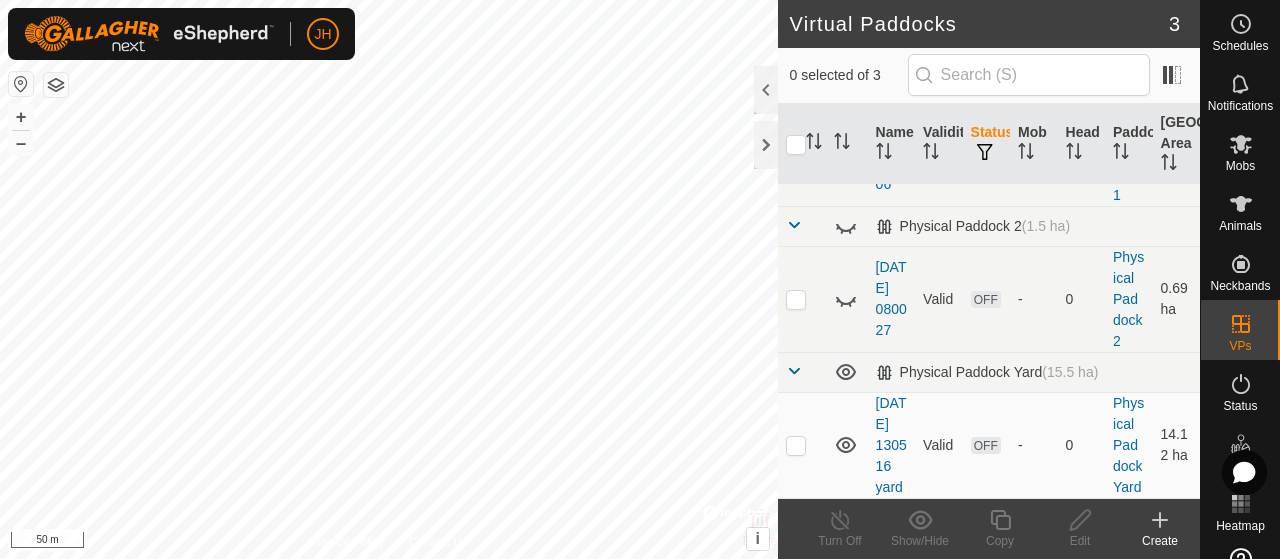 click on "Physical Paddock Yard   (15.5 ha)" at bounding box center (987, 372) 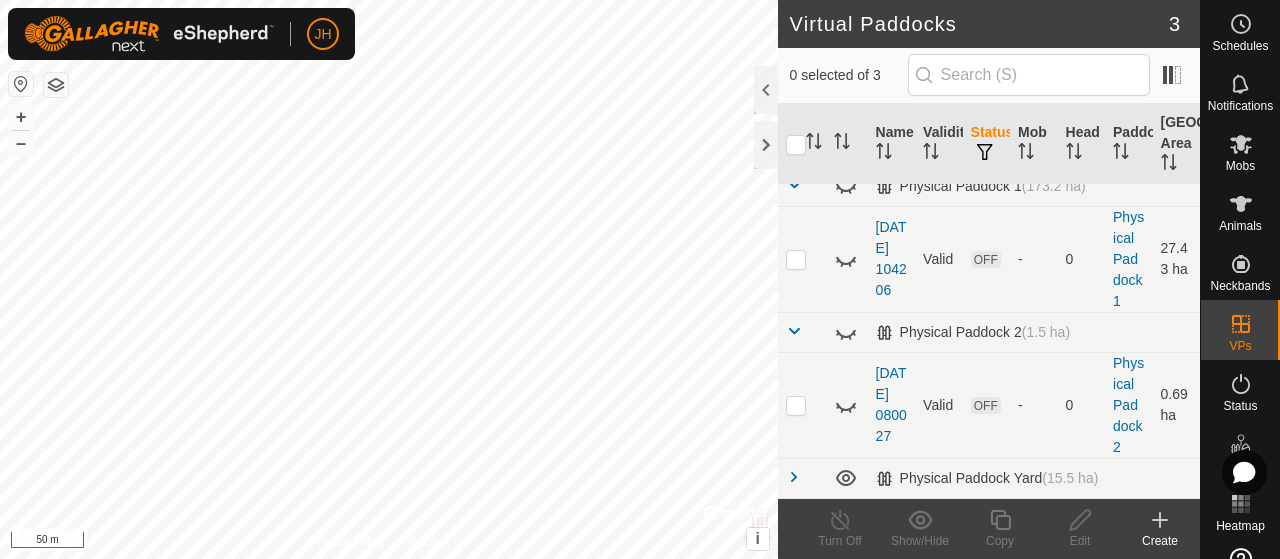 scroll, scrollTop: 57, scrollLeft: 0, axis: vertical 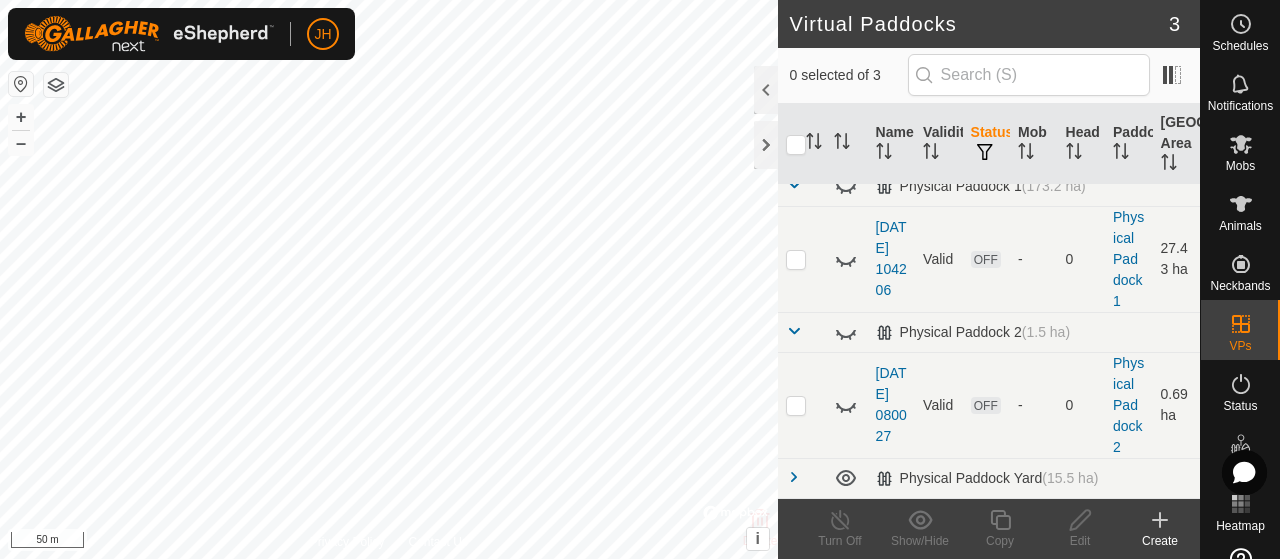 click at bounding box center [794, 477] 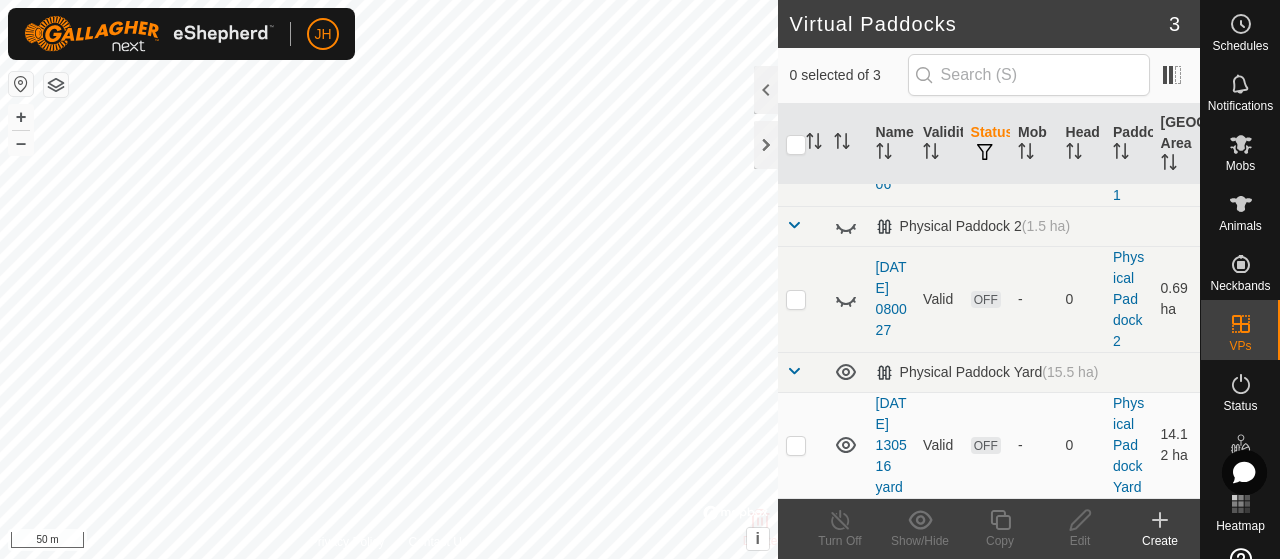 scroll, scrollTop: 204, scrollLeft: 0, axis: vertical 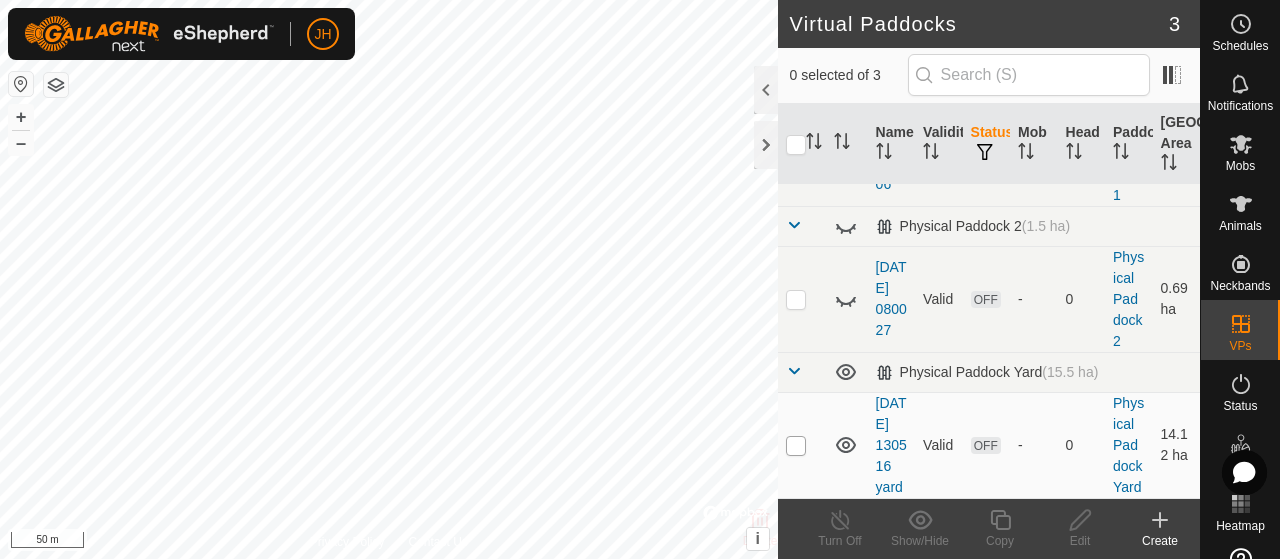 click at bounding box center (796, 446) 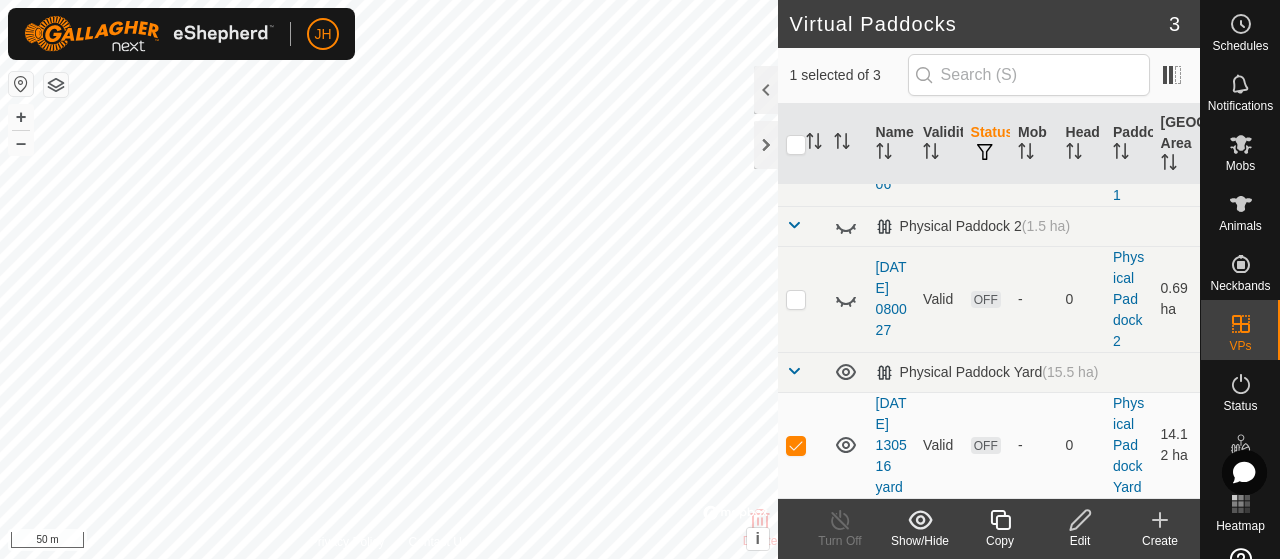 click 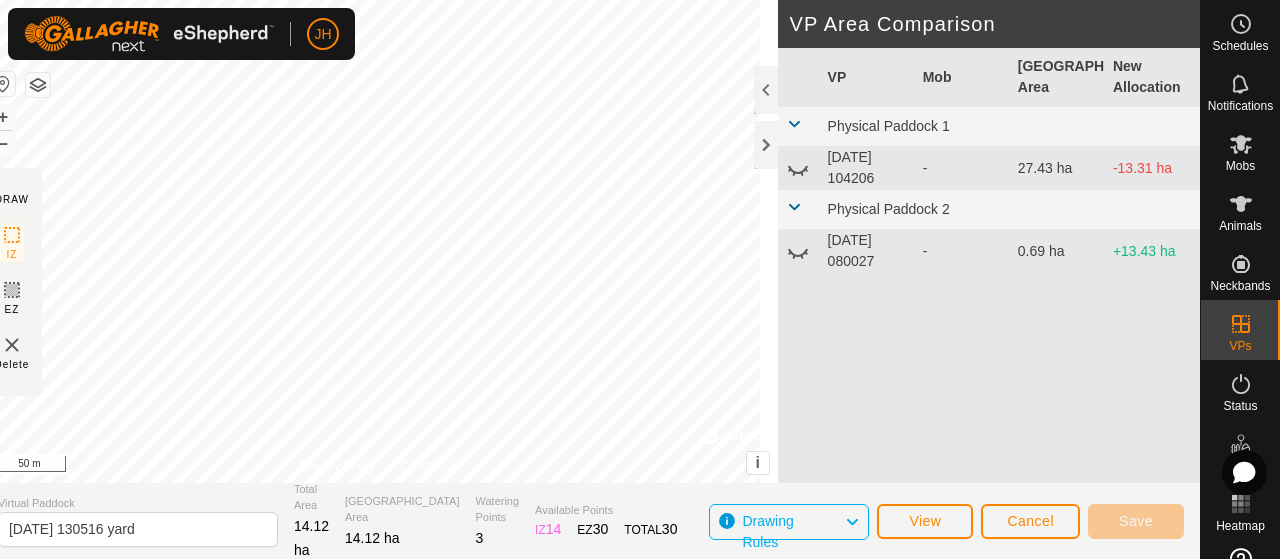 click on "Physical Paddock 1" at bounding box center [889, 126] 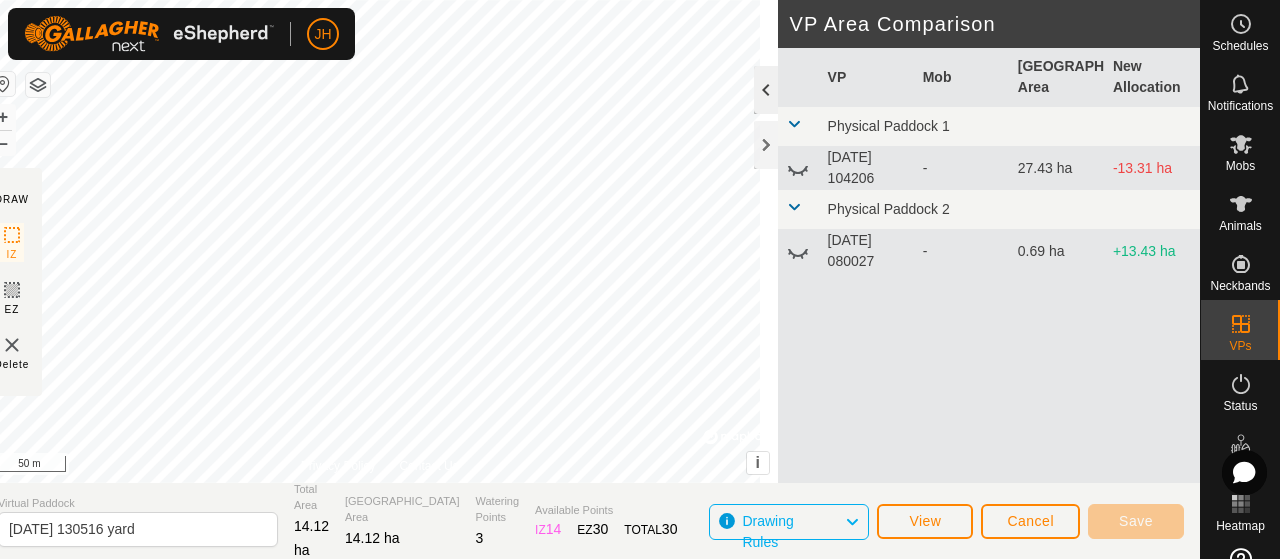 click 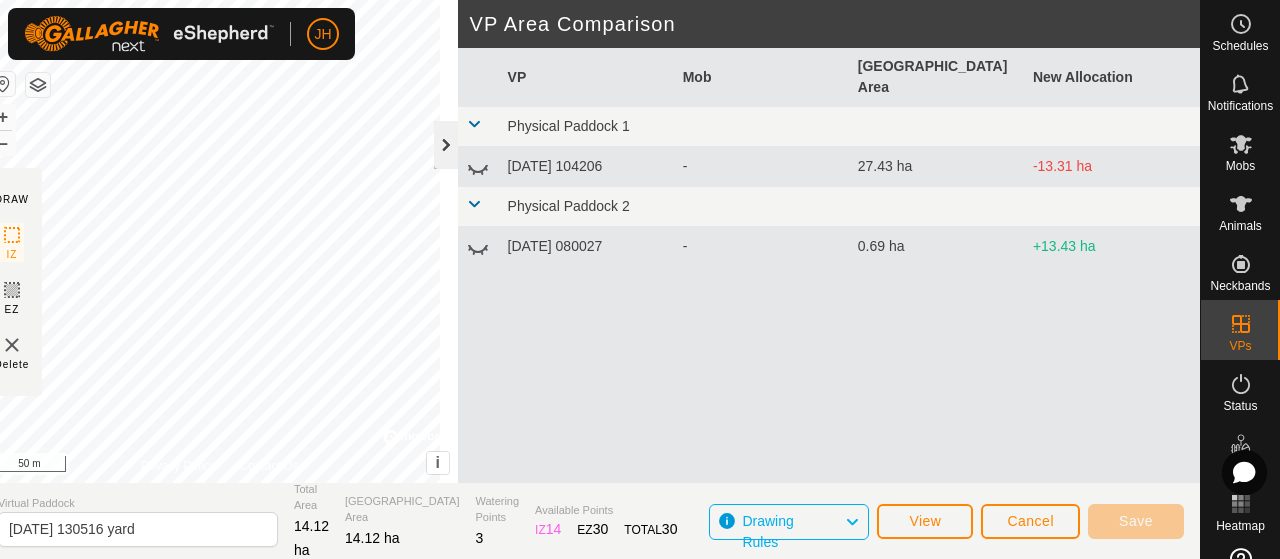 click 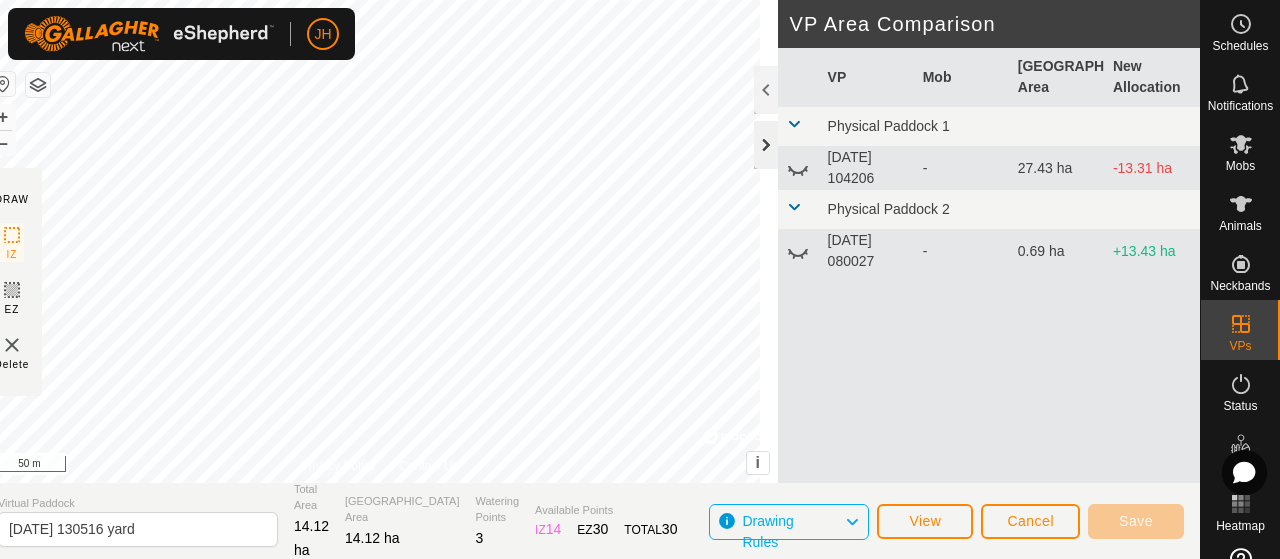 click 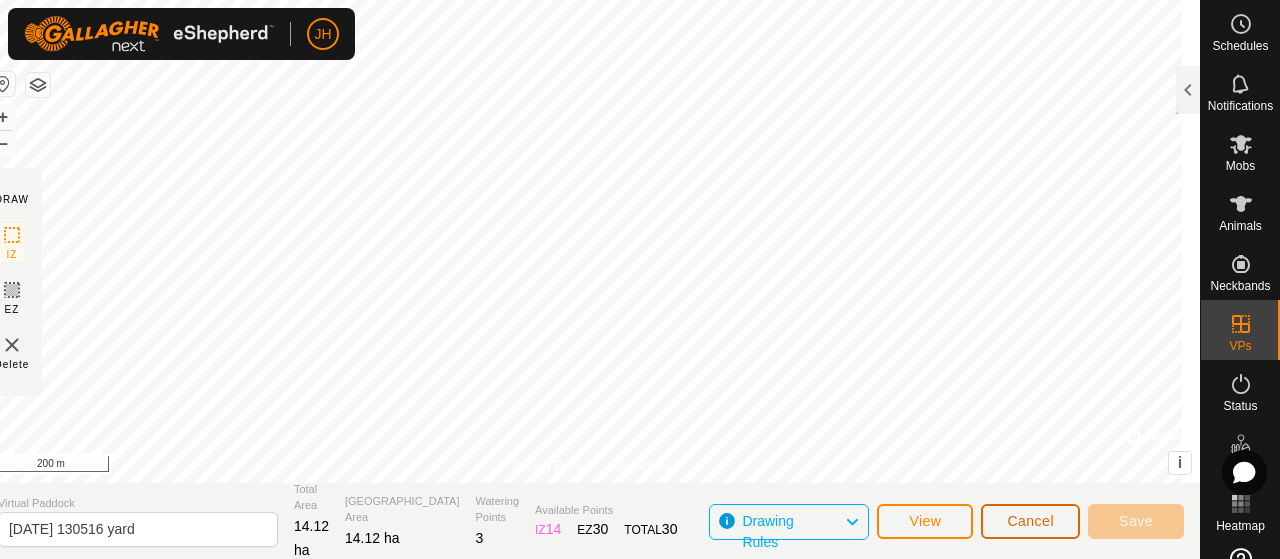 click on "Cancel" 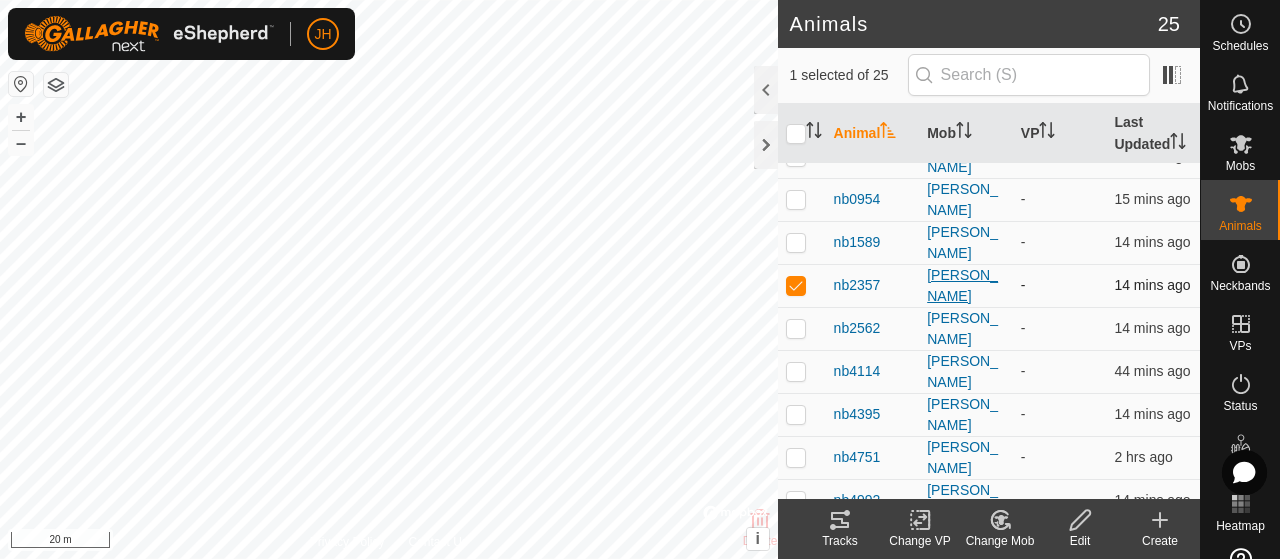scroll, scrollTop: 400, scrollLeft: 0, axis: vertical 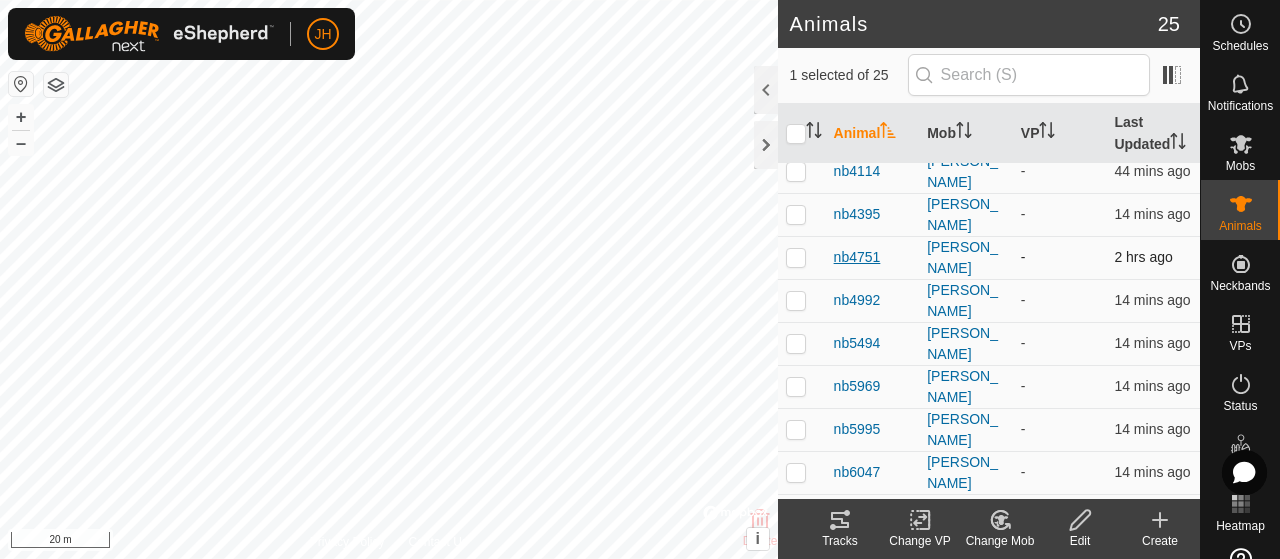 click on "nb4751" at bounding box center (857, 257) 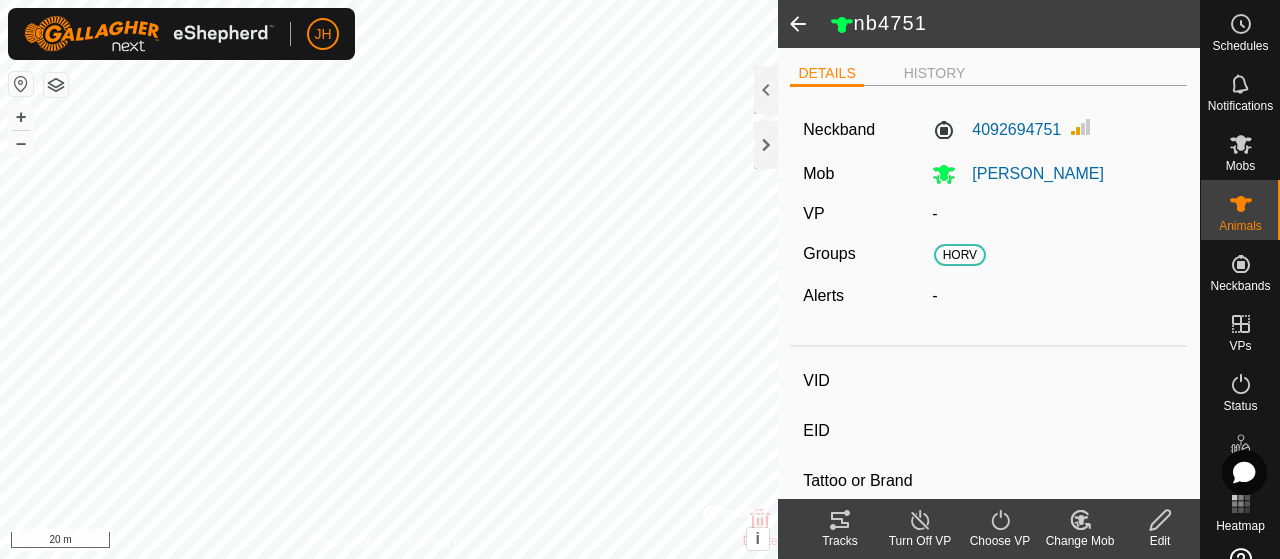 type on "nb4751" 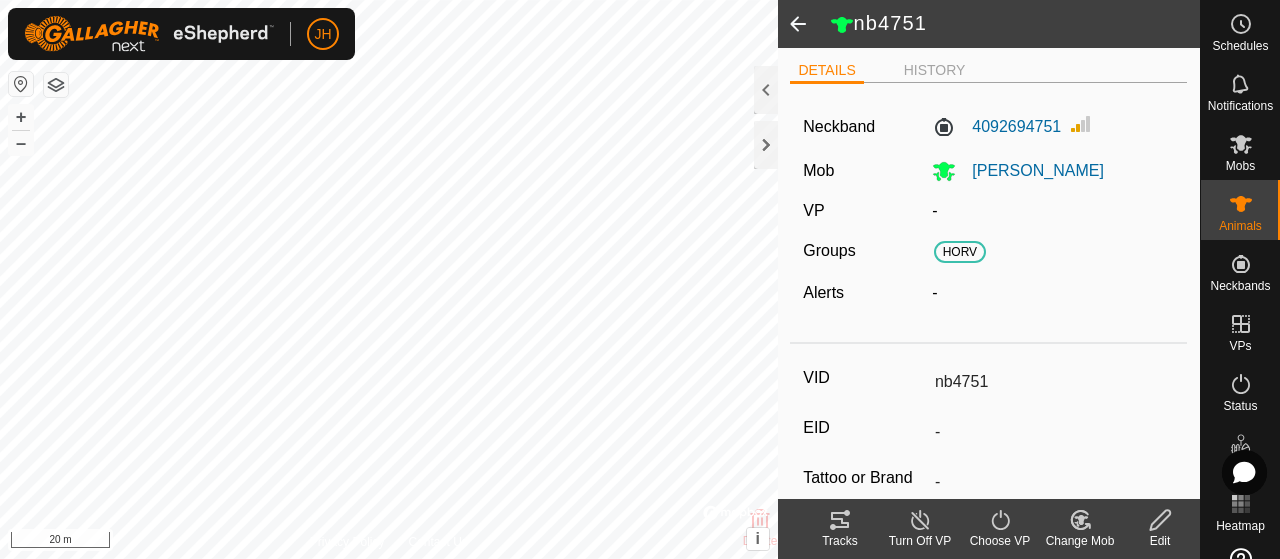scroll, scrollTop: 0, scrollLeft: 0, axis: both 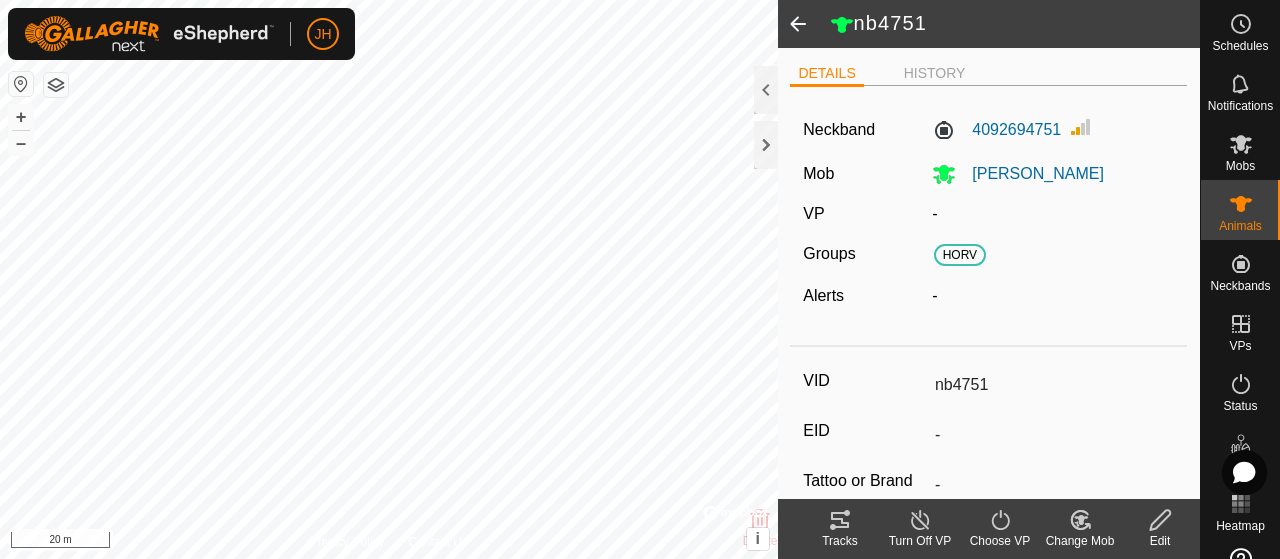 click on "nb4751   DETAILS   HISTORY  Neckband 4092694751 Mob [PERSON_NAME] - Groups  HORV
Alerts  -  VID nb4751 EID - Tattoo or Brand - Breed - Stock Class - Birth Day - Age - Pregnancy Status - Weight 0 kg Expected Daily Weight Gain - Delete  Tracks   Turn Off VP   Choose VP   Change Mob   Edit  Privacy Policy Contact Us
nb2357
2726792357
[GEOGRAPHIC_DATA]
- + – ⇧ i ©  Mapbox , ©  OpenStreetMap ,  Improve this map 20 m" 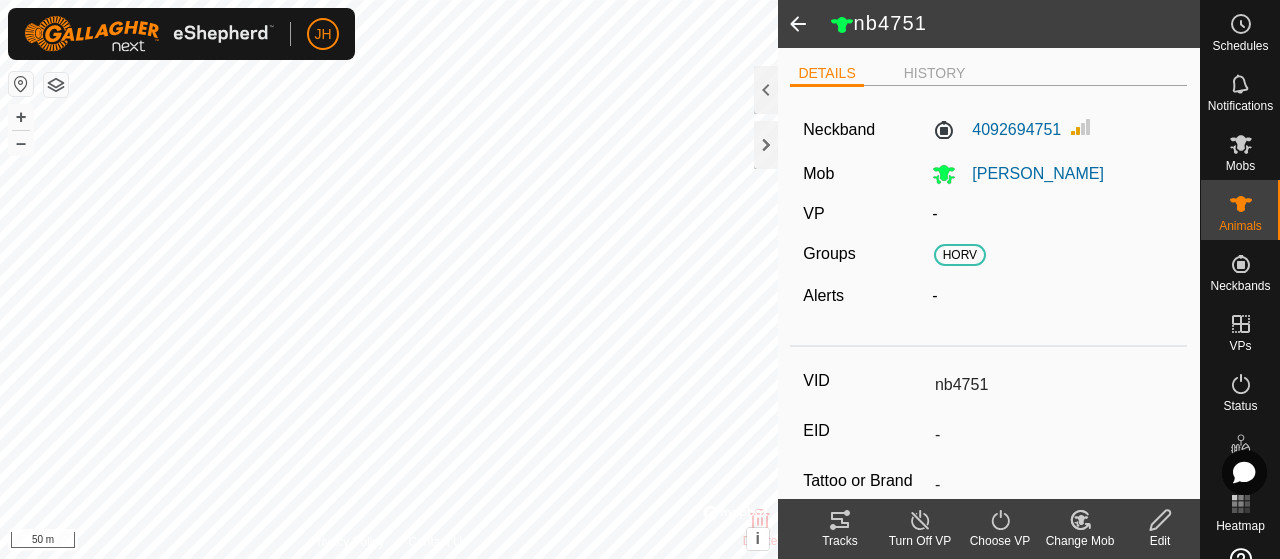 click on "nb4751   DETAILS   HISTORY  Neckband 4092694751 Mob [PERSON_NAME] - Groups  HORV
Alerts  -  VID nb4751 EID - Tattoo or Brand - Breed - Stock Class - Birth Day - Age - Pregnancy Status - Weight 0 kg Expected Daily Weight Gain - Delete  Tracks   Turn Off VP   Choose VP   Change Mob   Edit  Privacy Policy Contact Us
nb2357
2726792357
[GEOGRAPHIC_DATA]
- + – ⇧ i ©  Mapbox , ©  OpenStreetMap ,  Improve this map 50 m" 